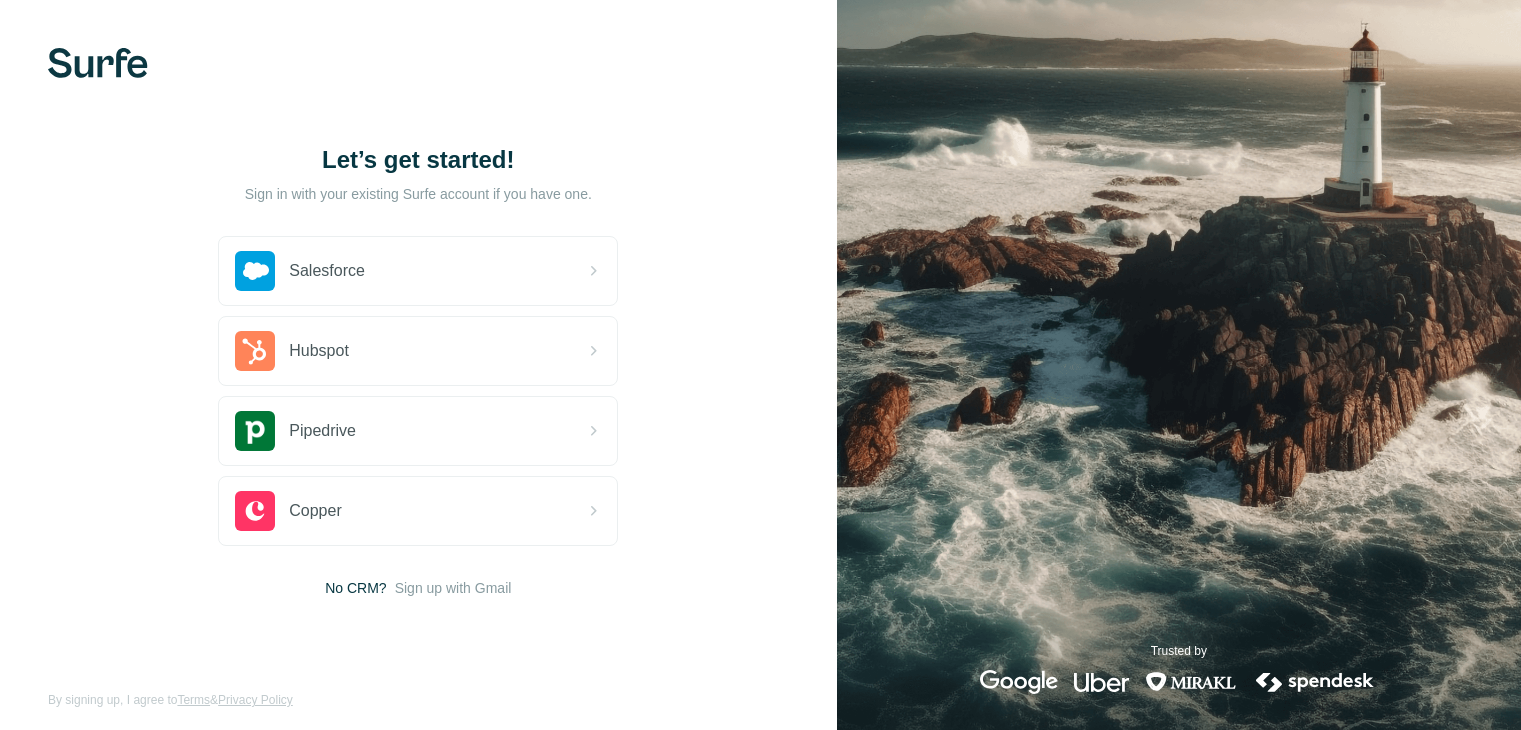 scroll, scrollTop: 0, scrollLeft: 0, axis: both 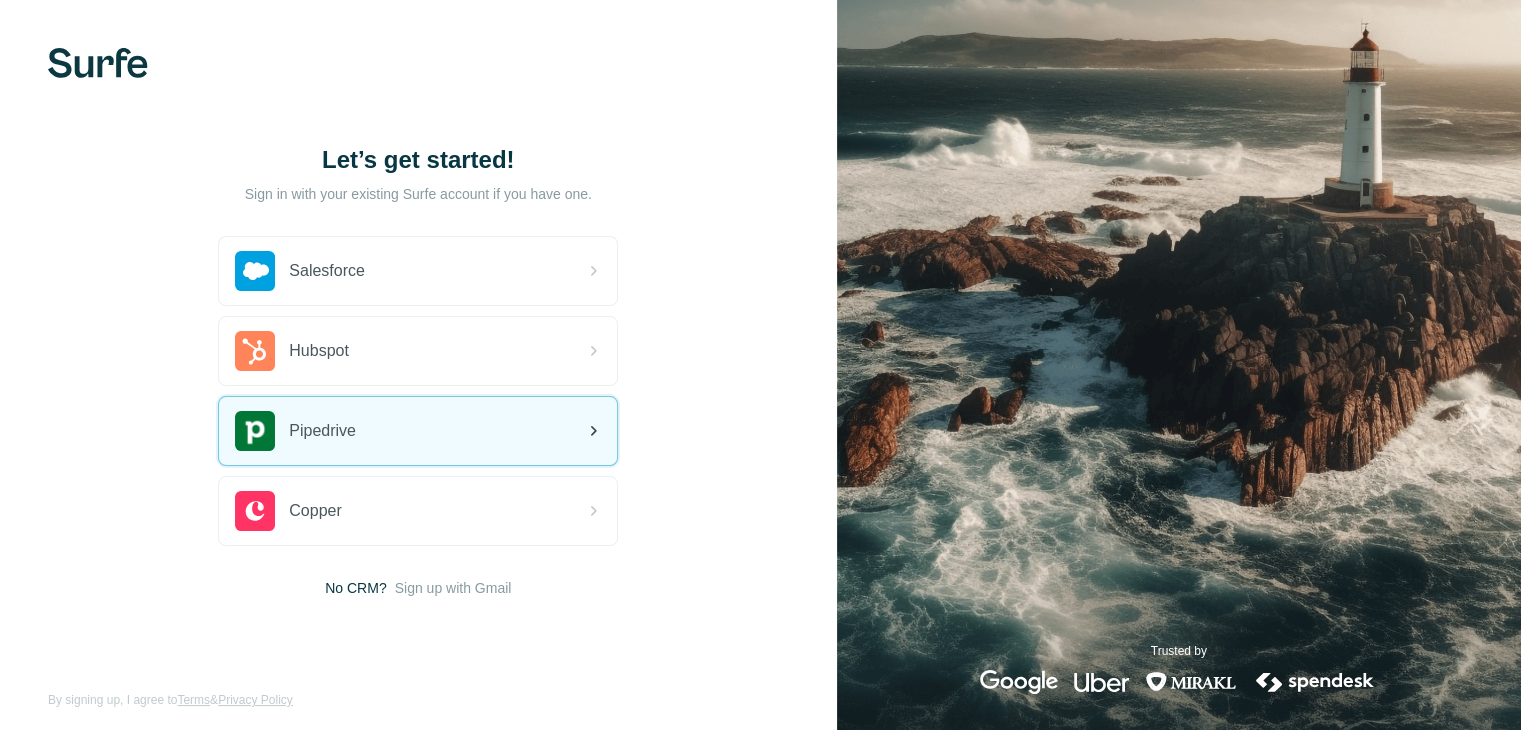 click on "Pipedrive" at bounding box center (418, 431) 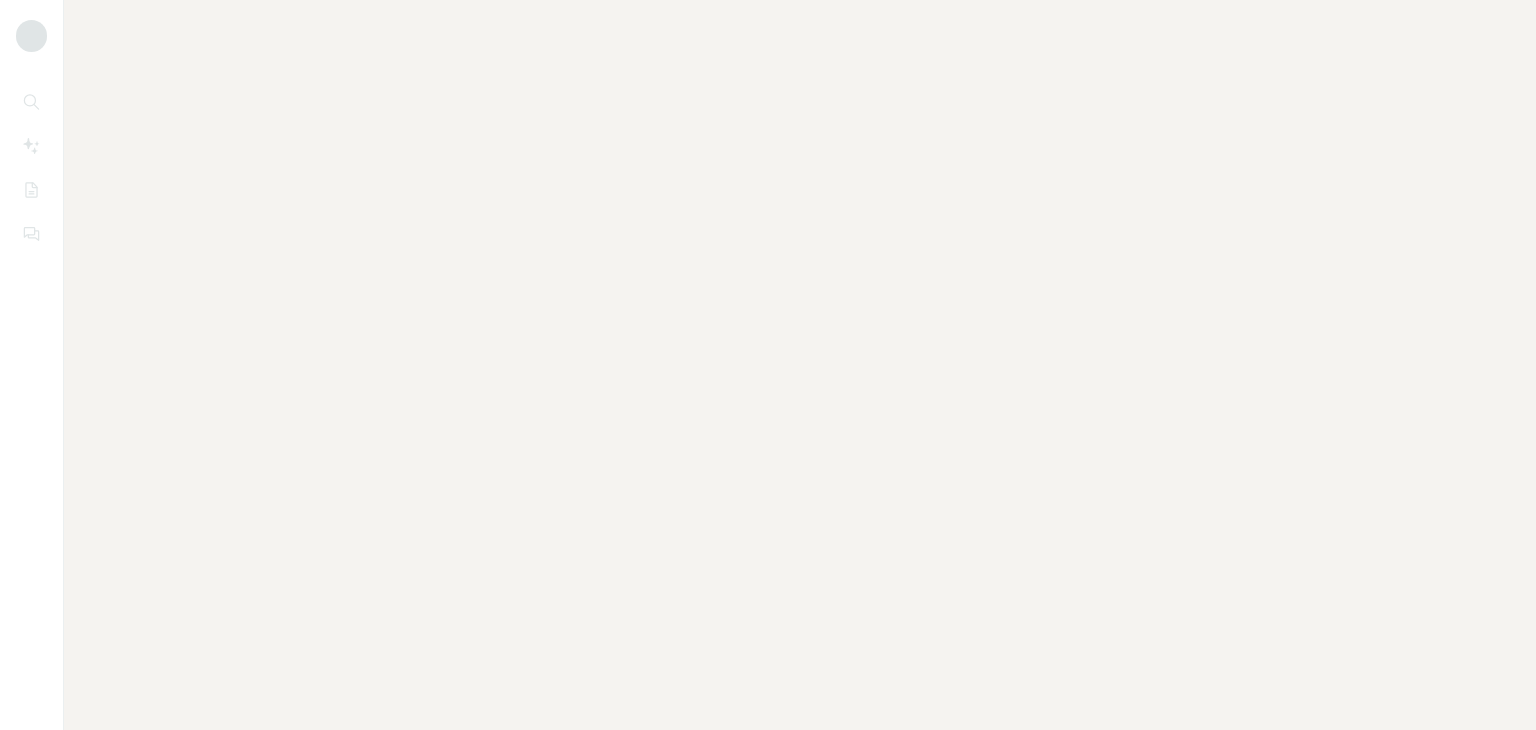 scroll, scrollTop: 0, scrollLeft: 0, axis: both 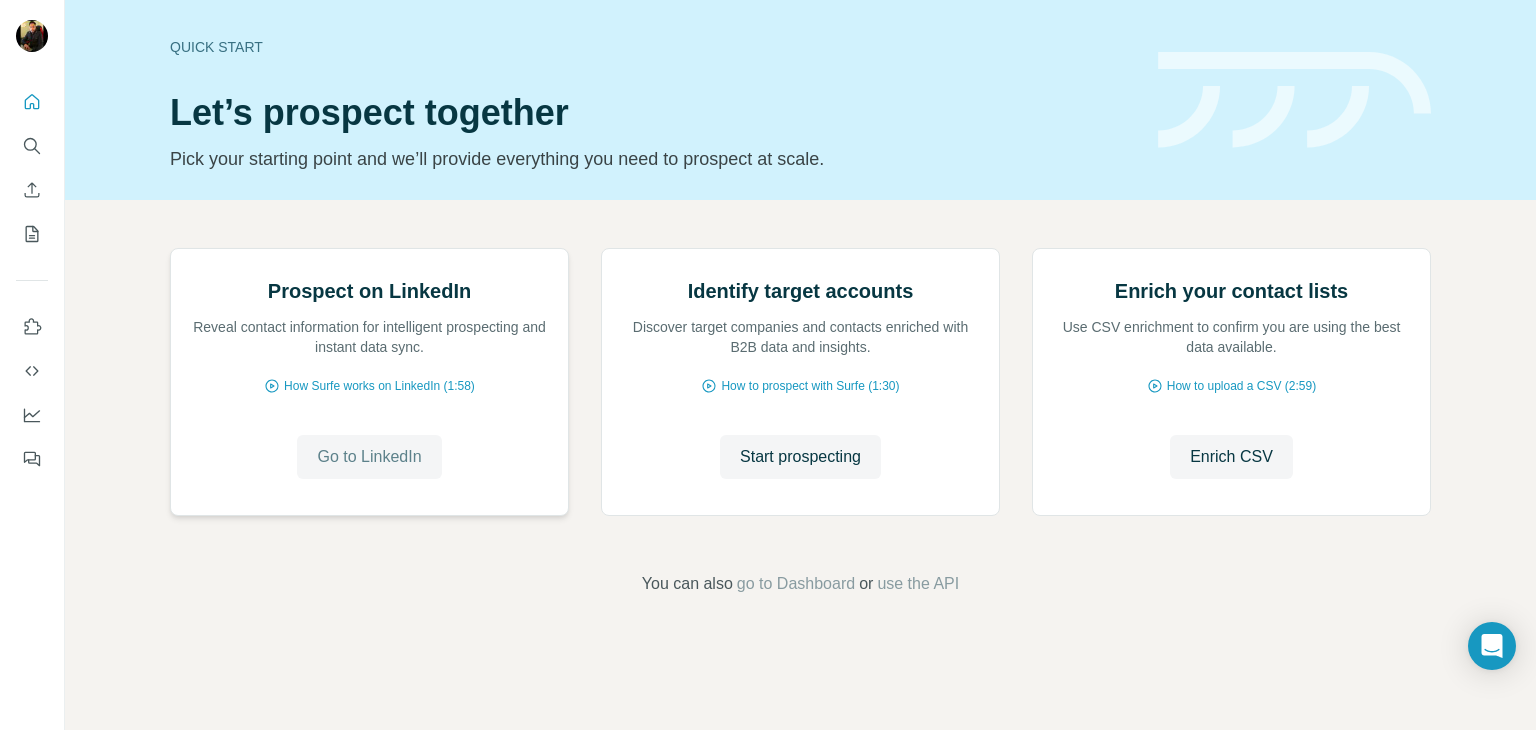 click on "Go to LinkedIn" at bounding box center (369, 457) 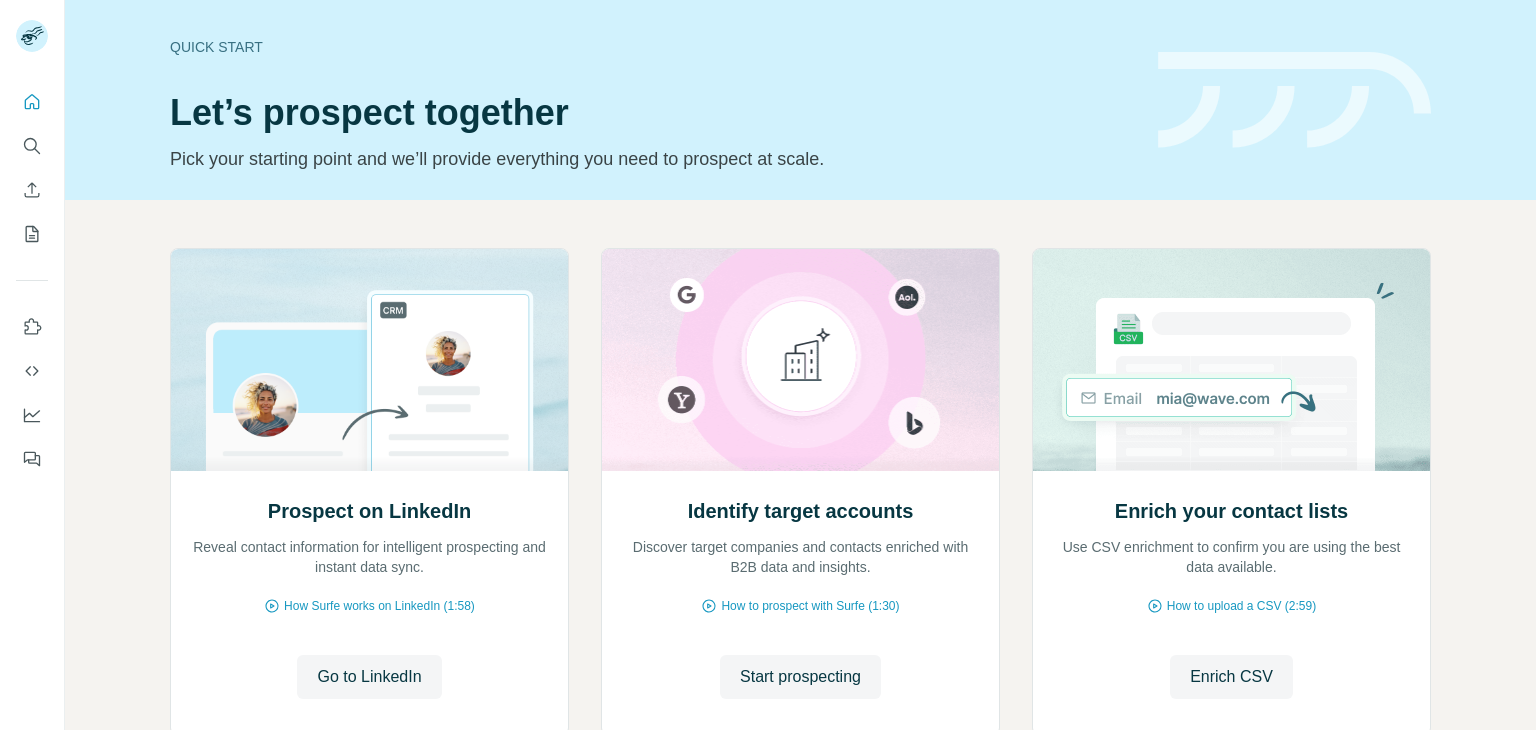 scroll, scrollTop: 0, scrollLeft: 0, axis: both 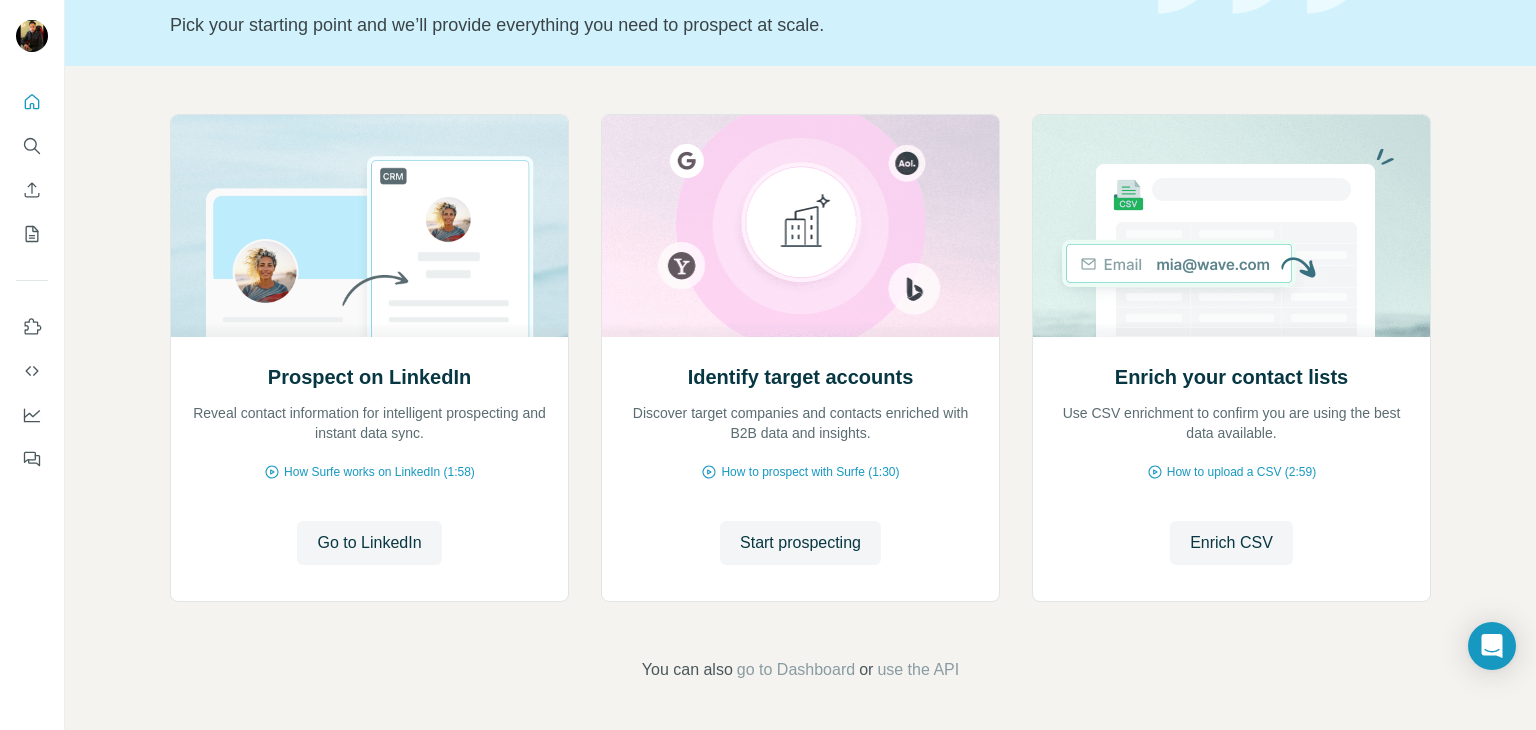 click on "You can also go to Dashboard or use the API" at bounding box center [800, 670] 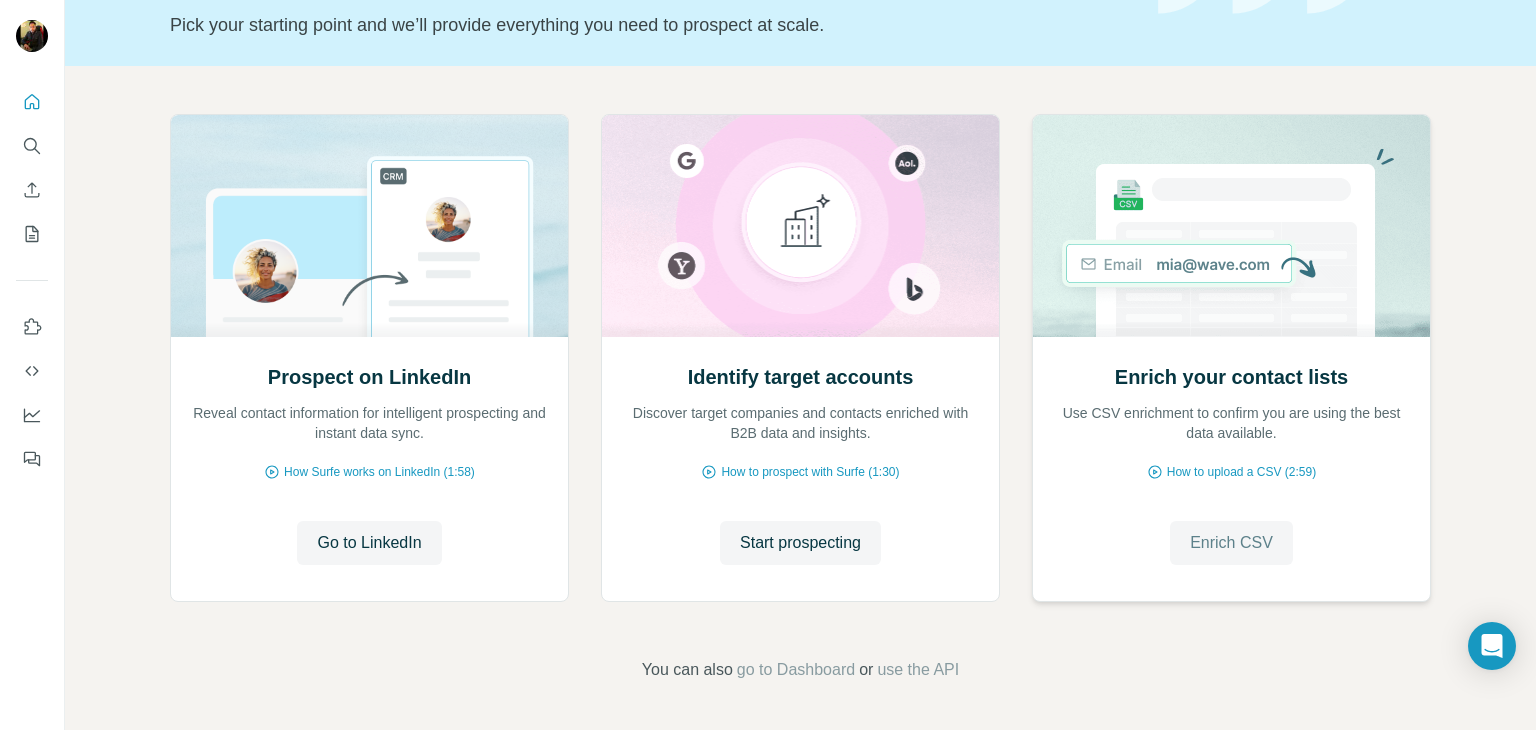 click on "Enrich CSV" at bounding box center (1231, 543) 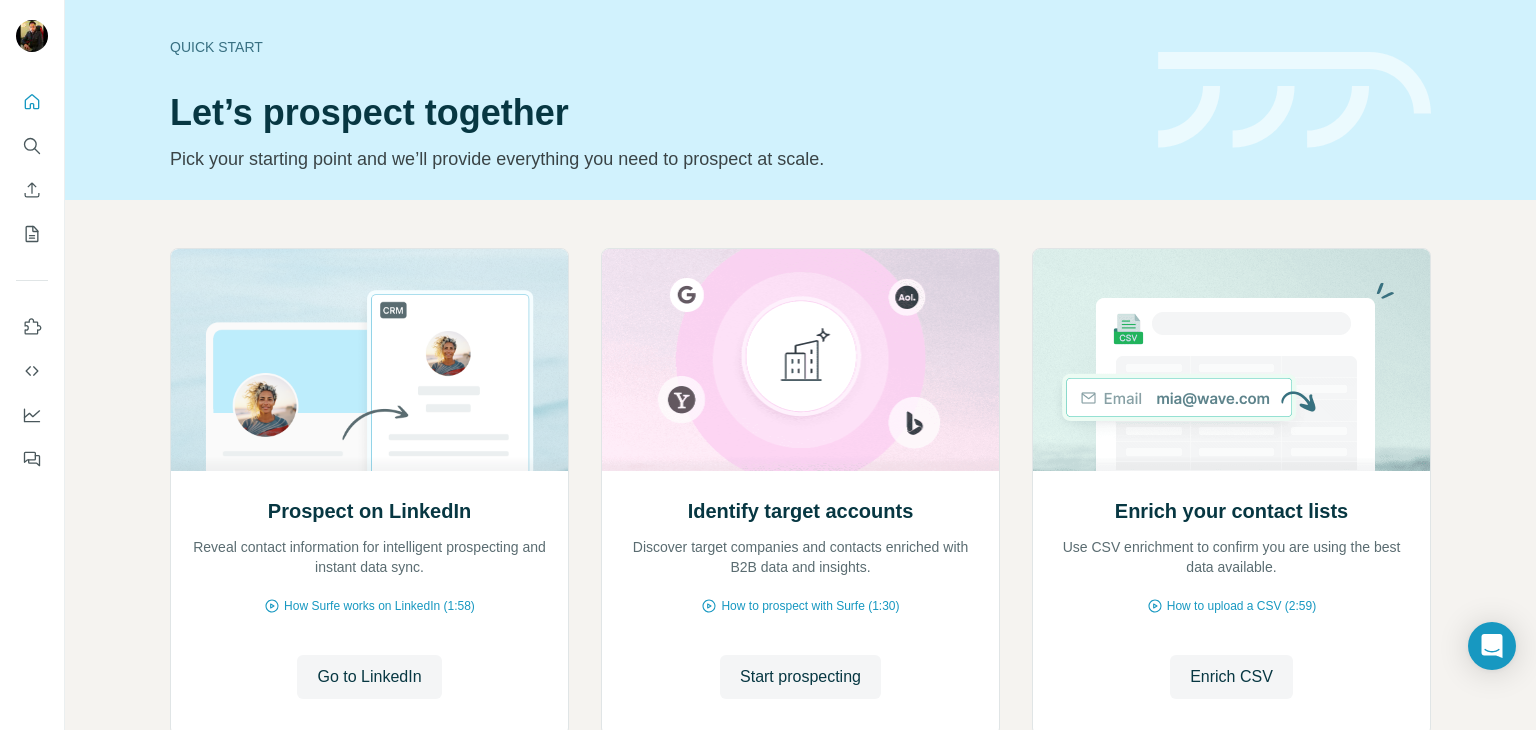 scroll, scrollTop: 134, scrollLeft: 0, axis: vertical 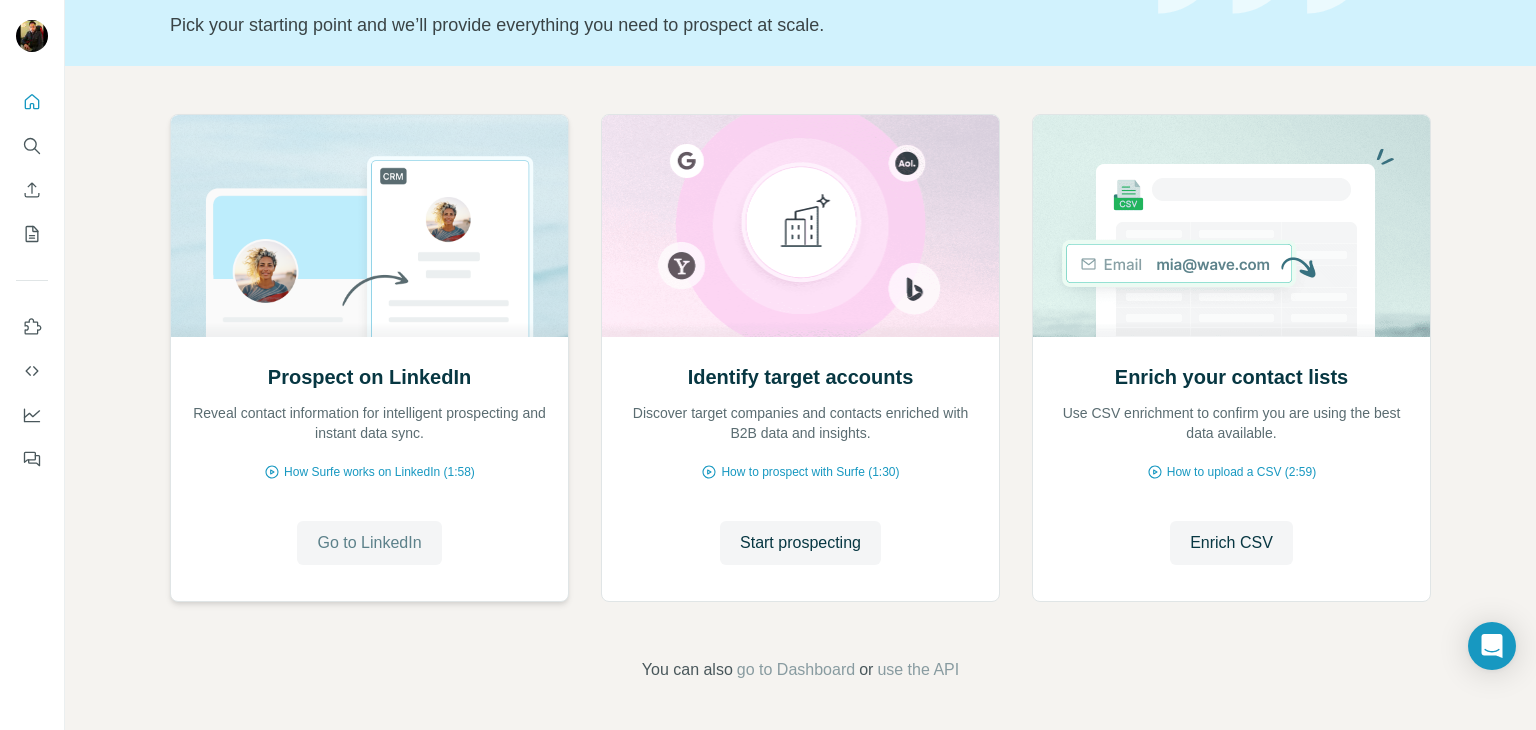 click on "Go to LinkedIn" at bounding box center [369, 543] 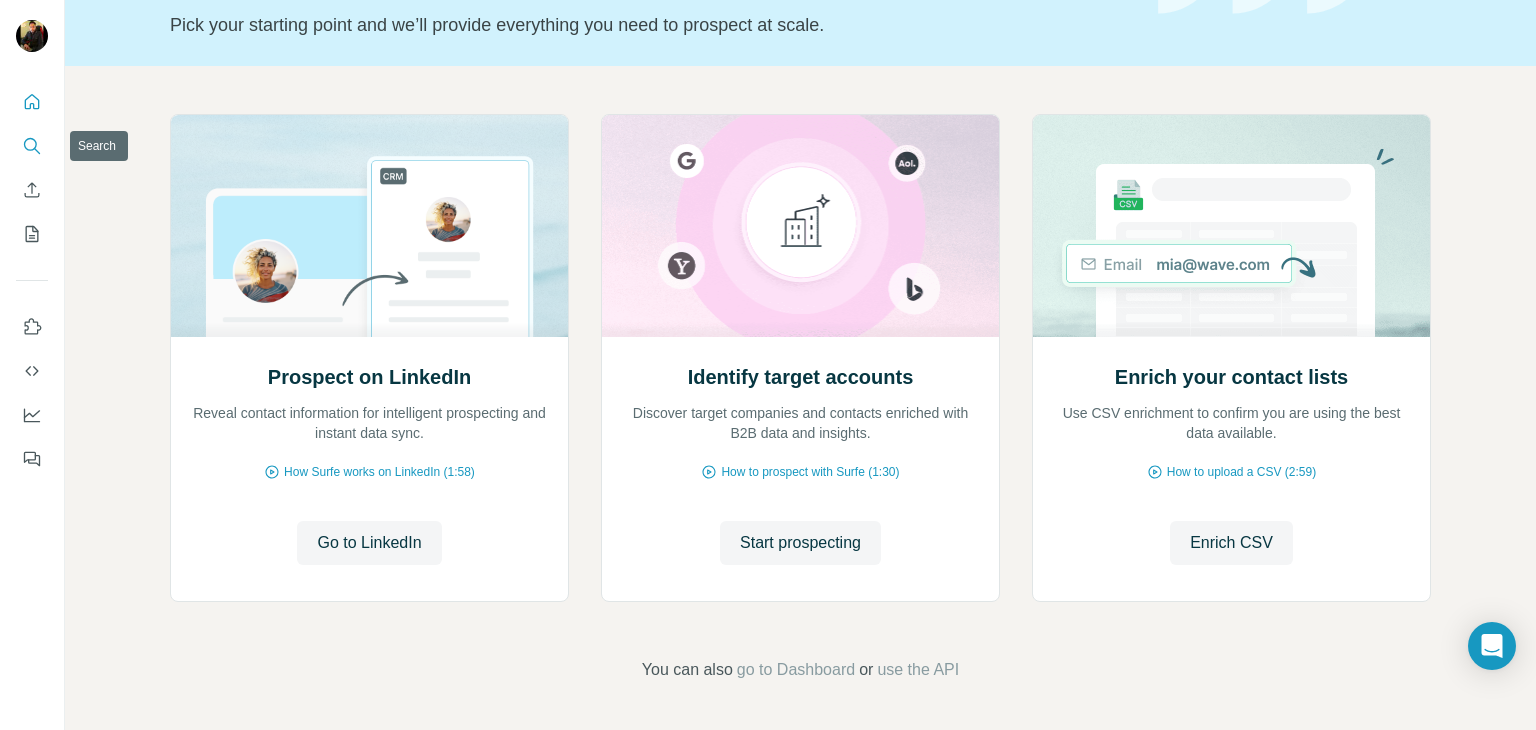 click 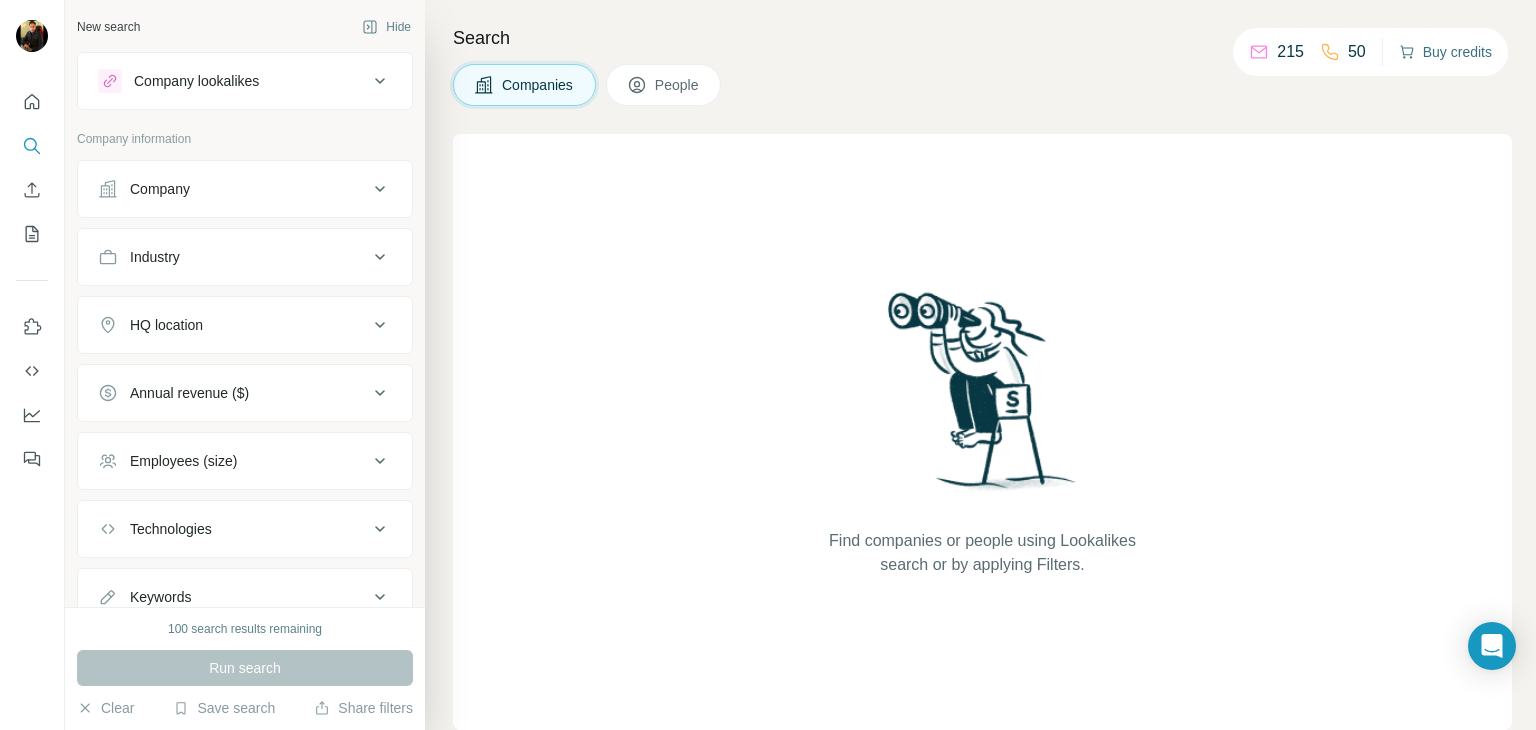 click on "Buy credits" at bounding box center (1445, 52) 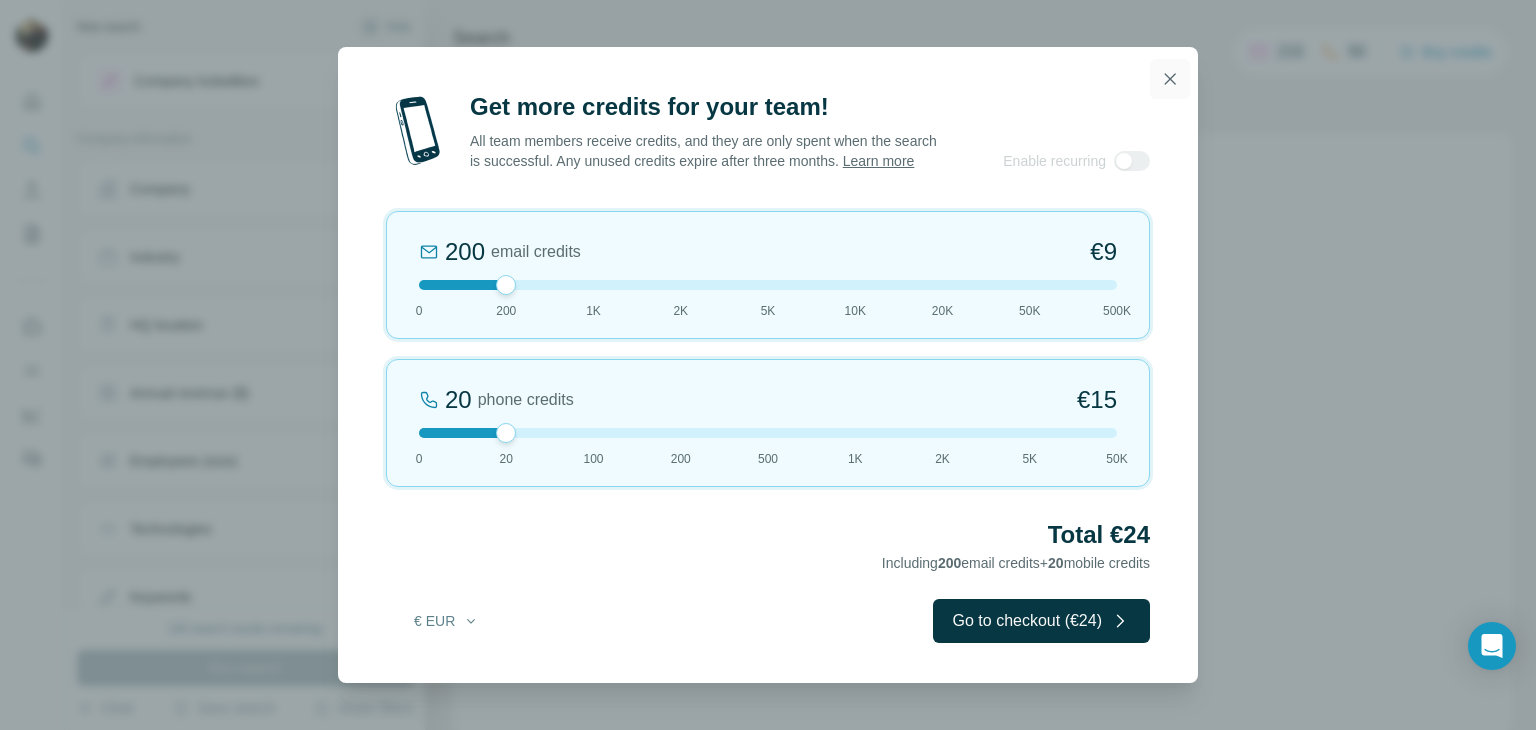 click 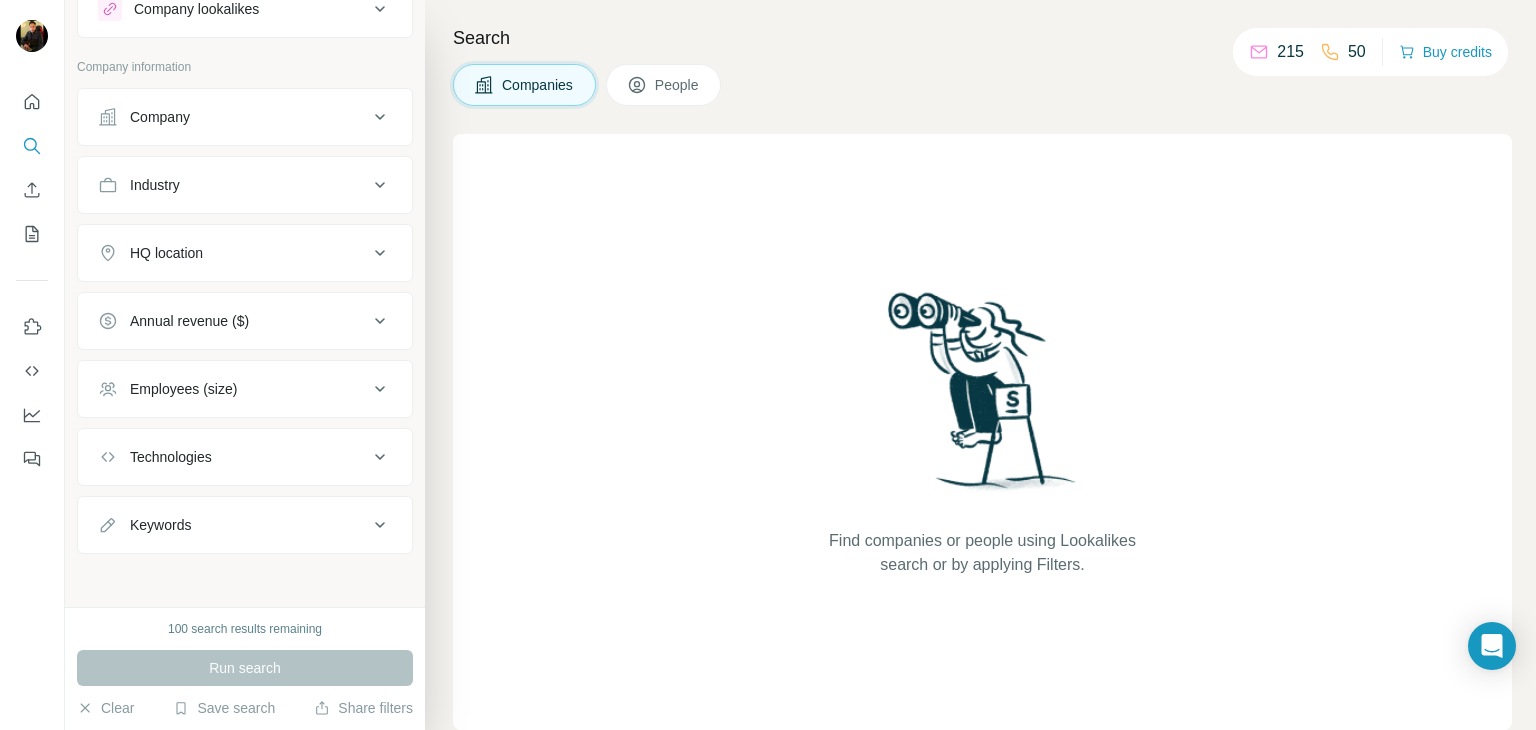 scroll, scrollTop: 0, scrollLeft: 0, axis: both 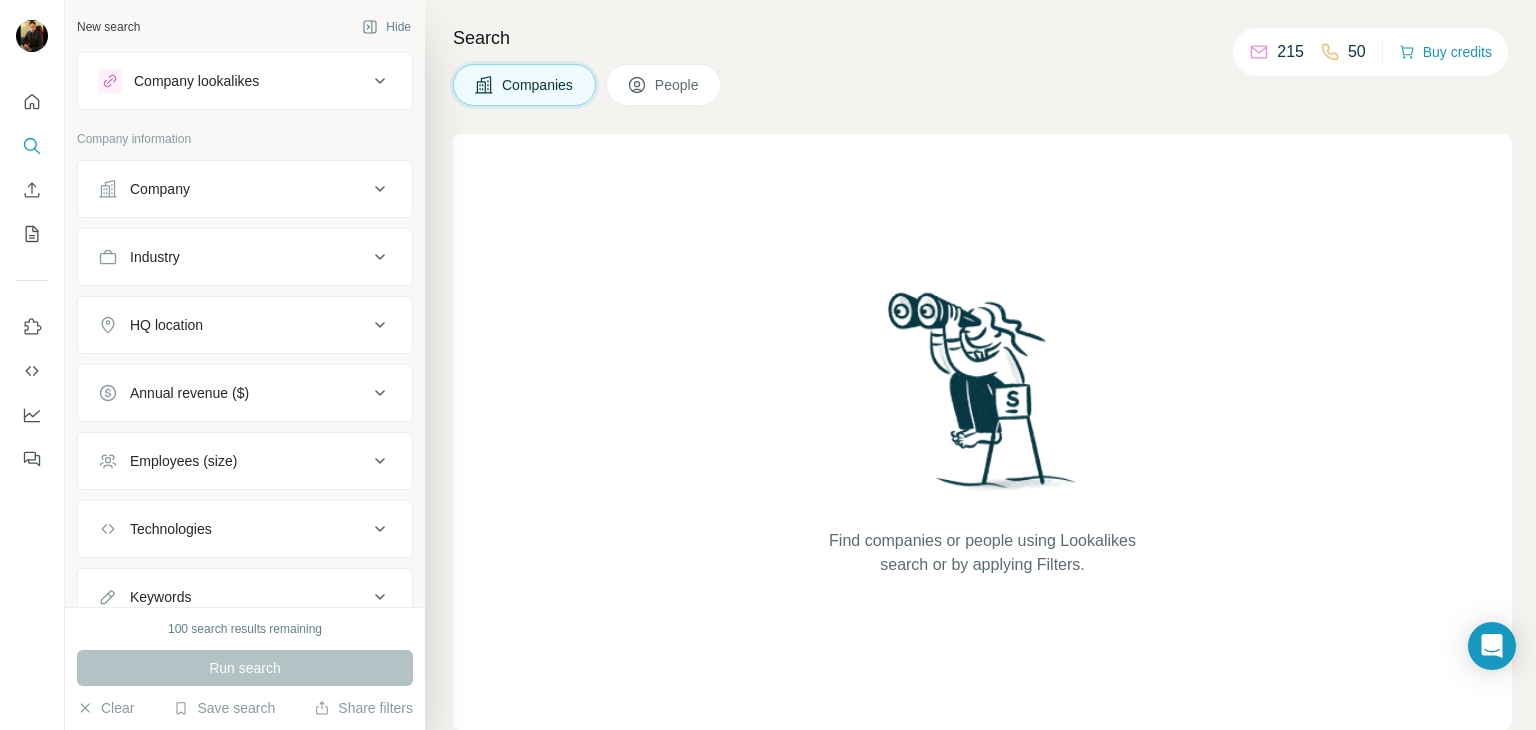 click on "Company" at bounding box center [245, 189] 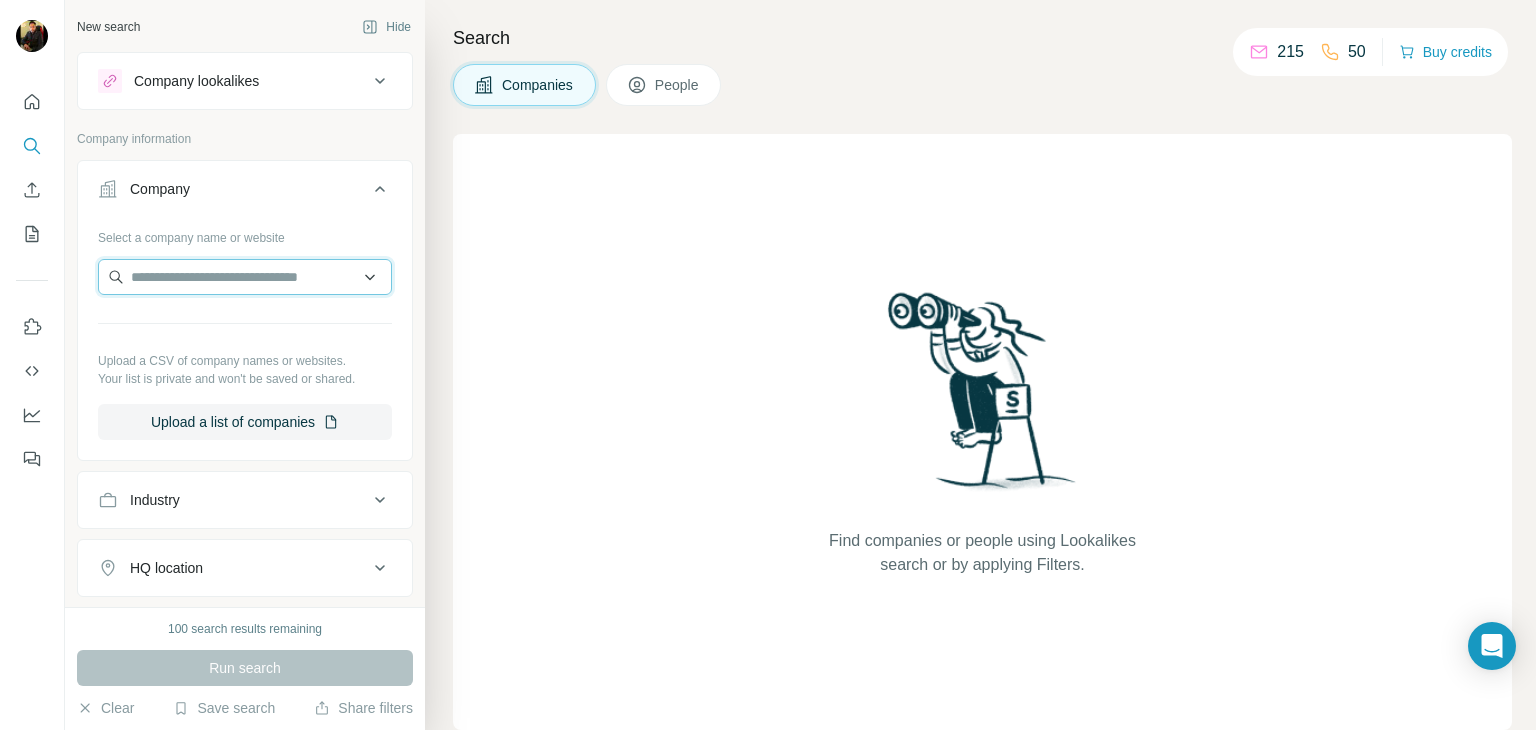 click at bounding box center [245, 277] 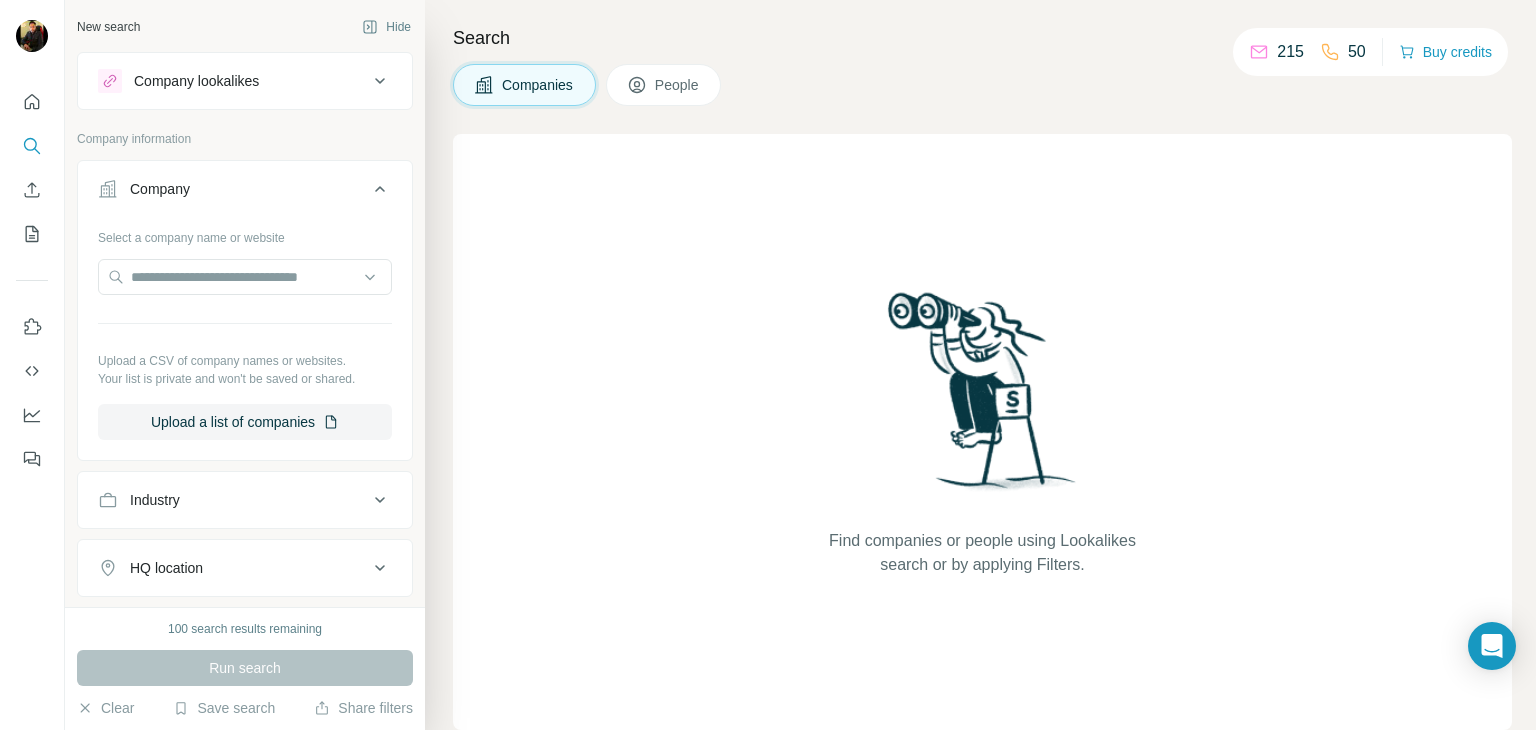click 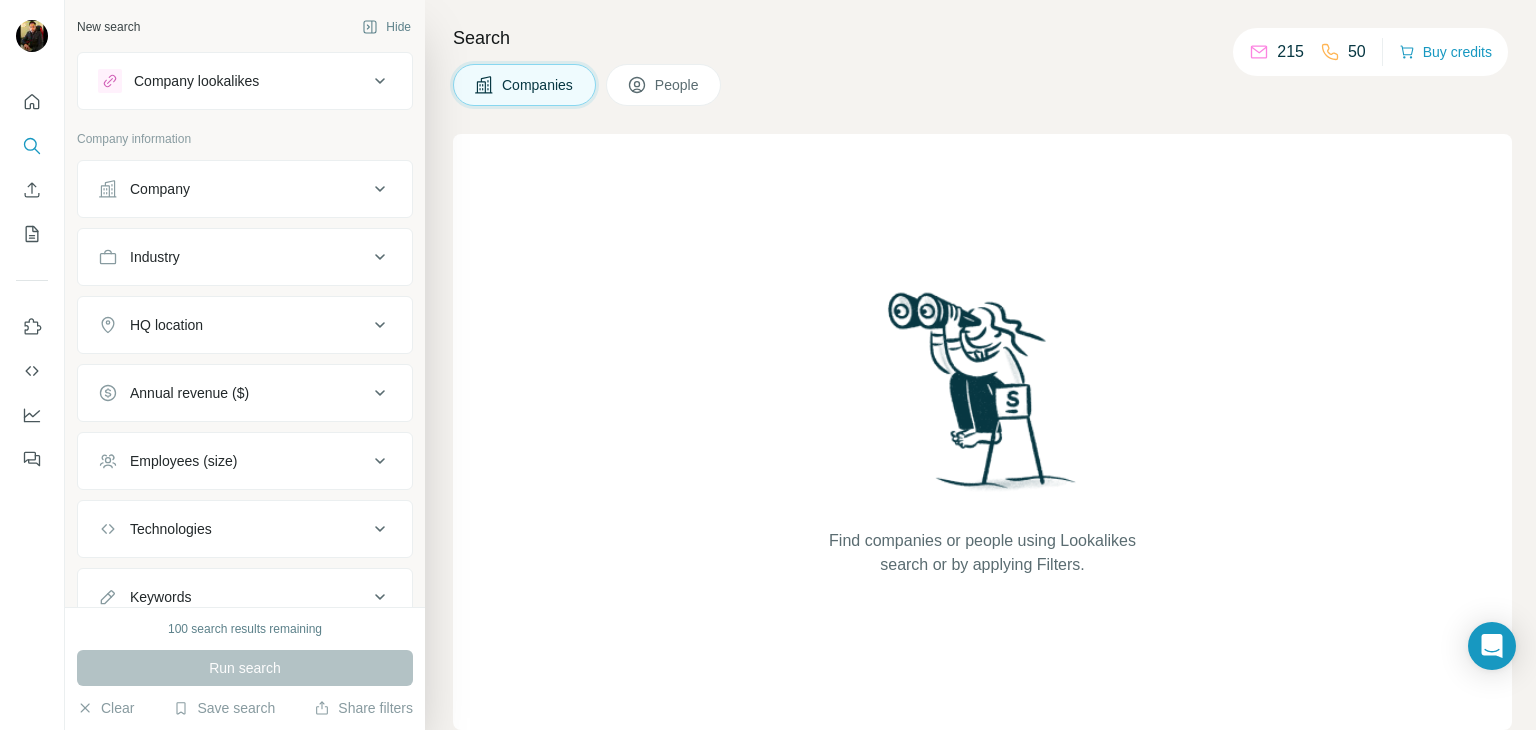 scroll, scrollTop: 72, scrollLeft: 0, axis: vertical 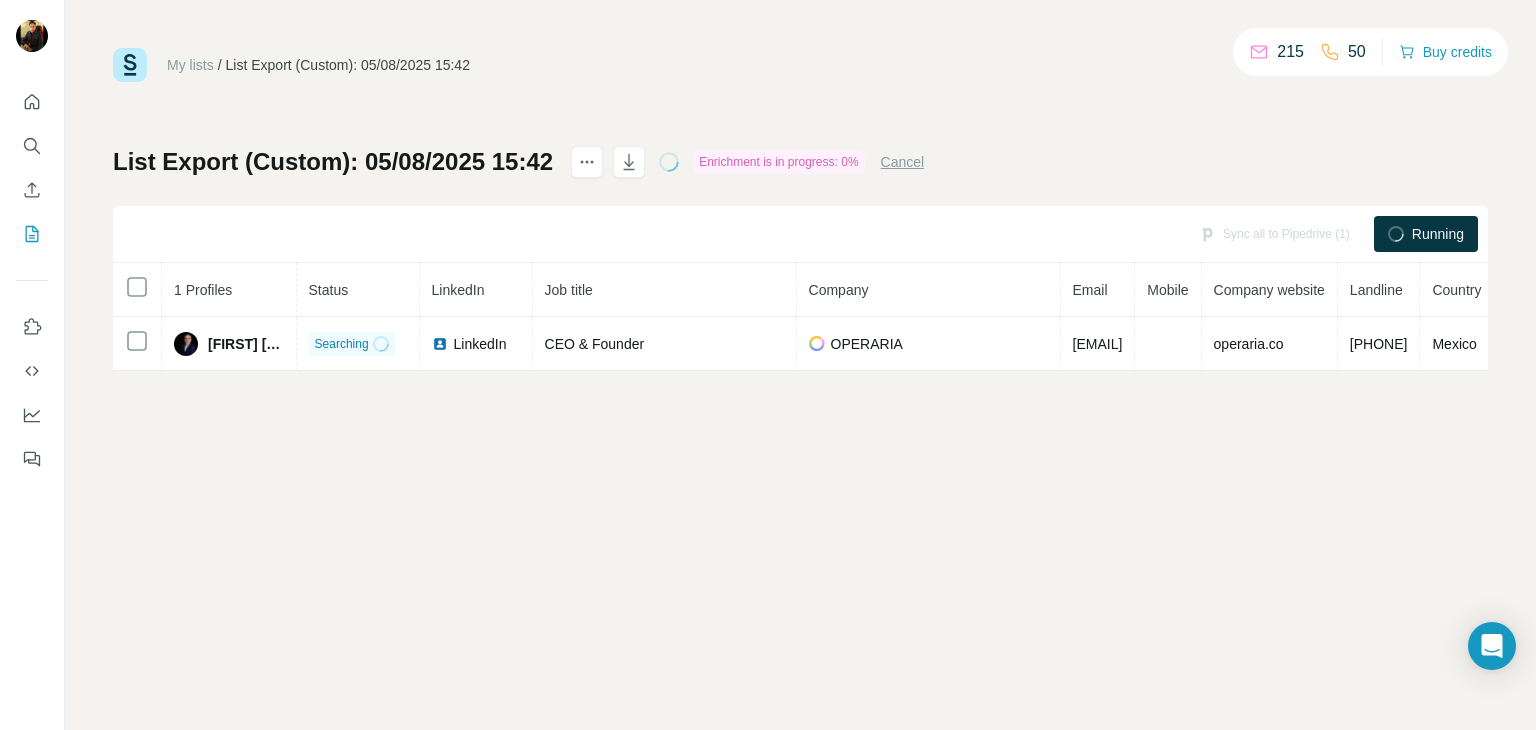 click on "My lists / List Export (Custom): [DATE] [TIME] 215 50 Buy credits List Export (Custom): [DATE] [TIME] Enrichment is in progress: 0% Cancel Sync all to Pipedrive (1) Running 1 Profiles Status LinkedIn Job title Company Email Mobile Company website Landline Country [FIRST] [LAST] Searching LinkedIn CEO & Founder OPERARIA [EMAIL] operaria.co [PHONE] [COUNTRY]" at bounding box center [800, 365] 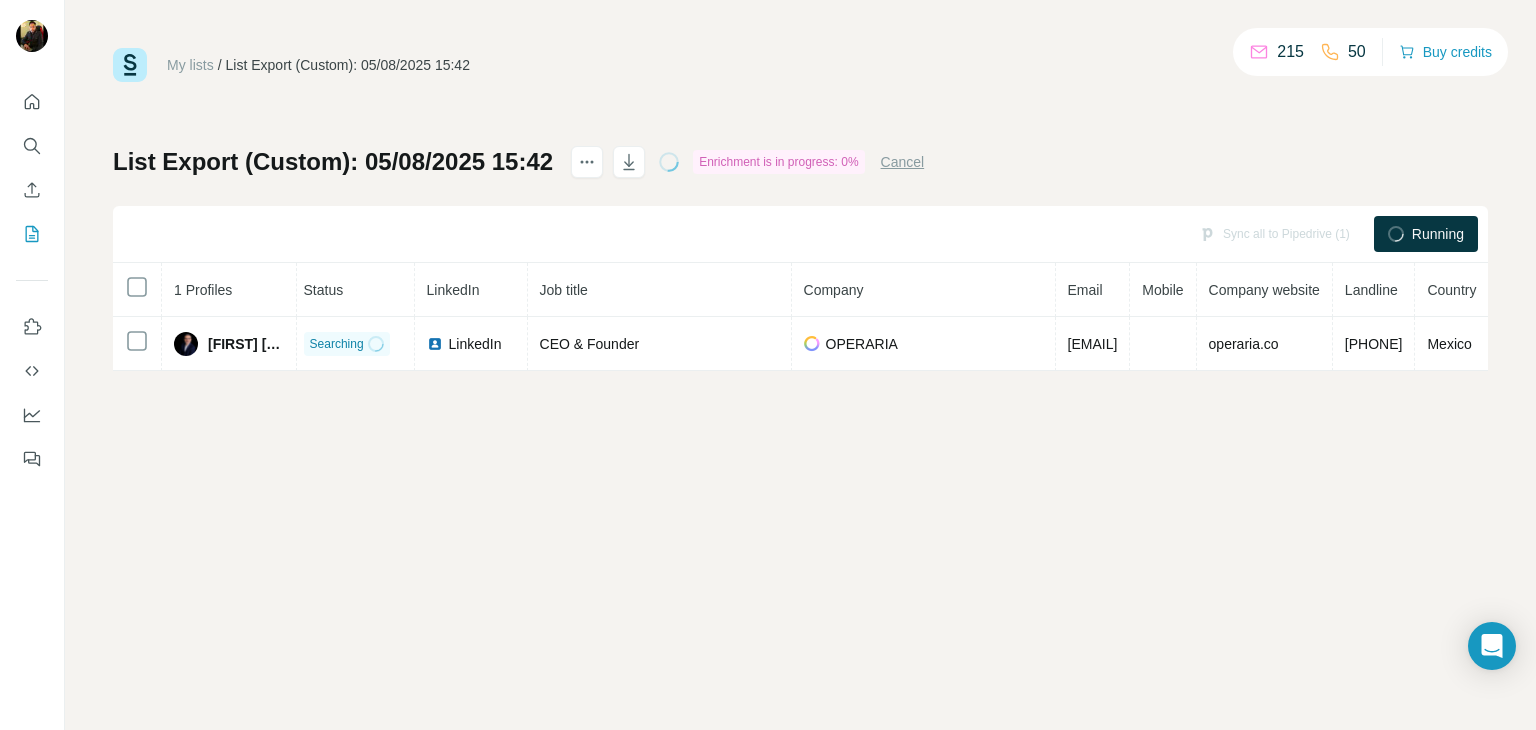 scroll, scrollTop: 0, scrollLeft: 0, axis: both 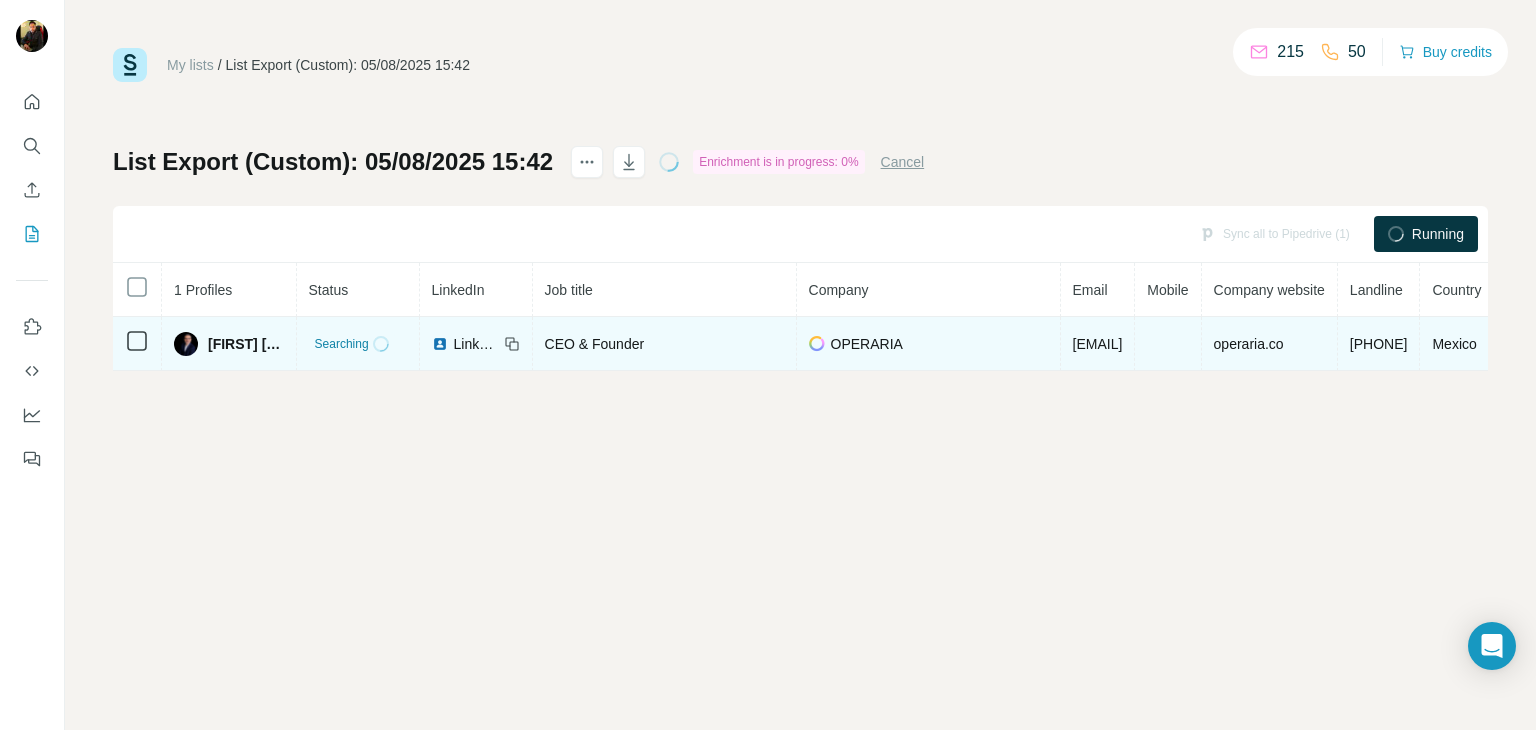click at bounding box center (137, 344) 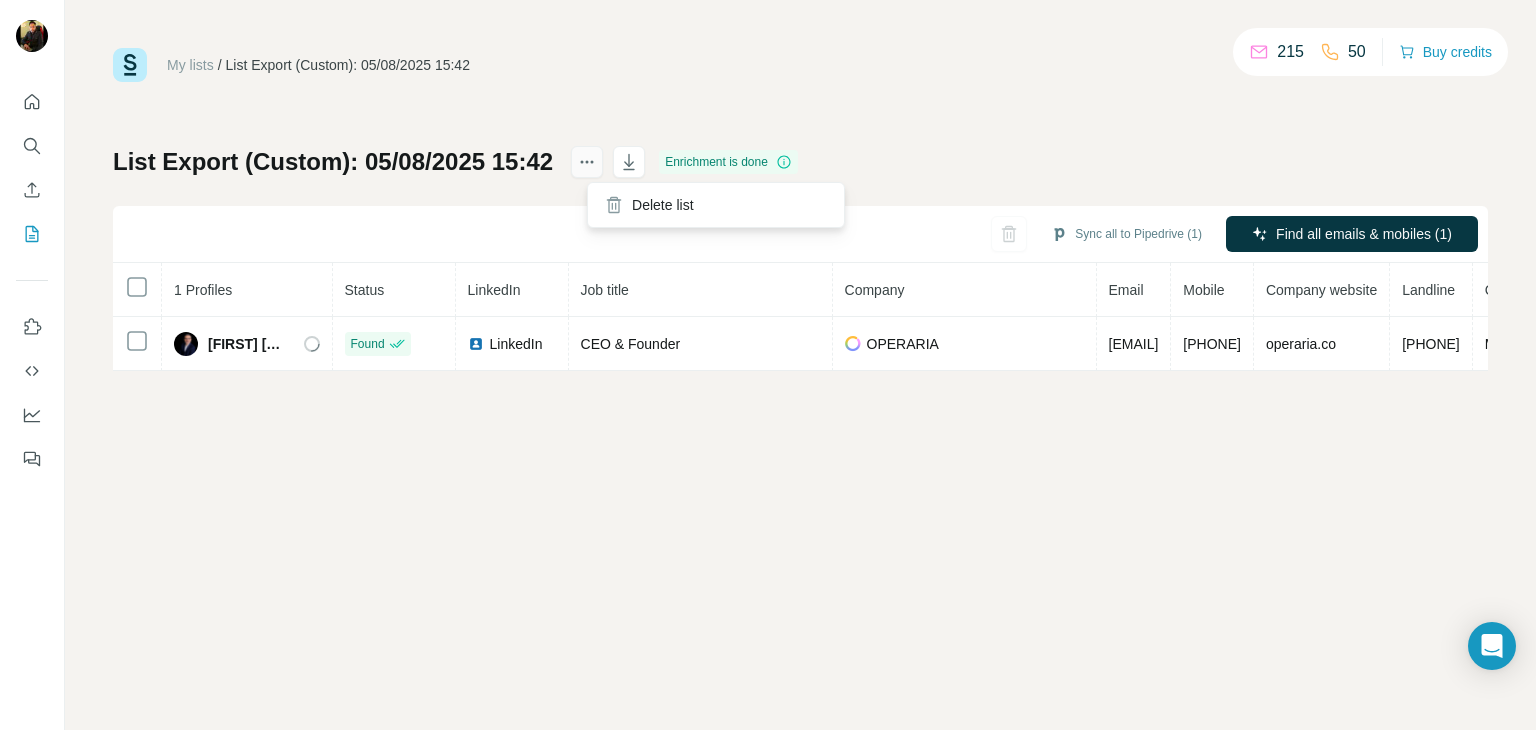 click 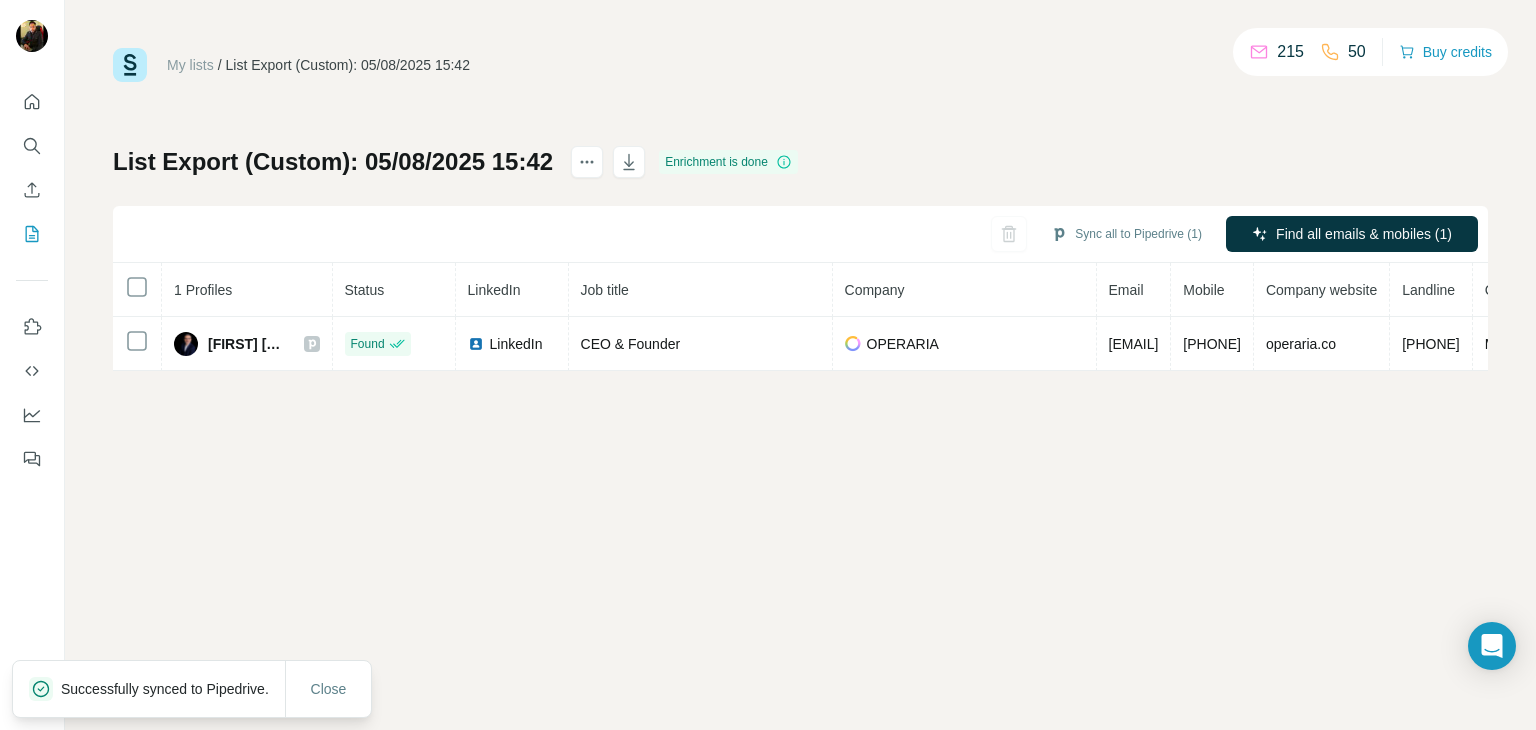 click on "My lists / List Export (Custom): [DATE] [TIME] 215 50 Buy credits List Export (Custom): [DATE] [TIME] Enrichment is done Sync all to Pipedrive (1) Find all emails & mobiles (1) 1 Profiles Status LinkedIn Job title Company Email Mobile Company website Landline Country [FIRST] [LAST] Found LinkedIn CEO & Founder OPERARIA [EMAIL] [PHONE] operaria.co [PHONE] [COUNTRY]" at bounding box center [800, 209] 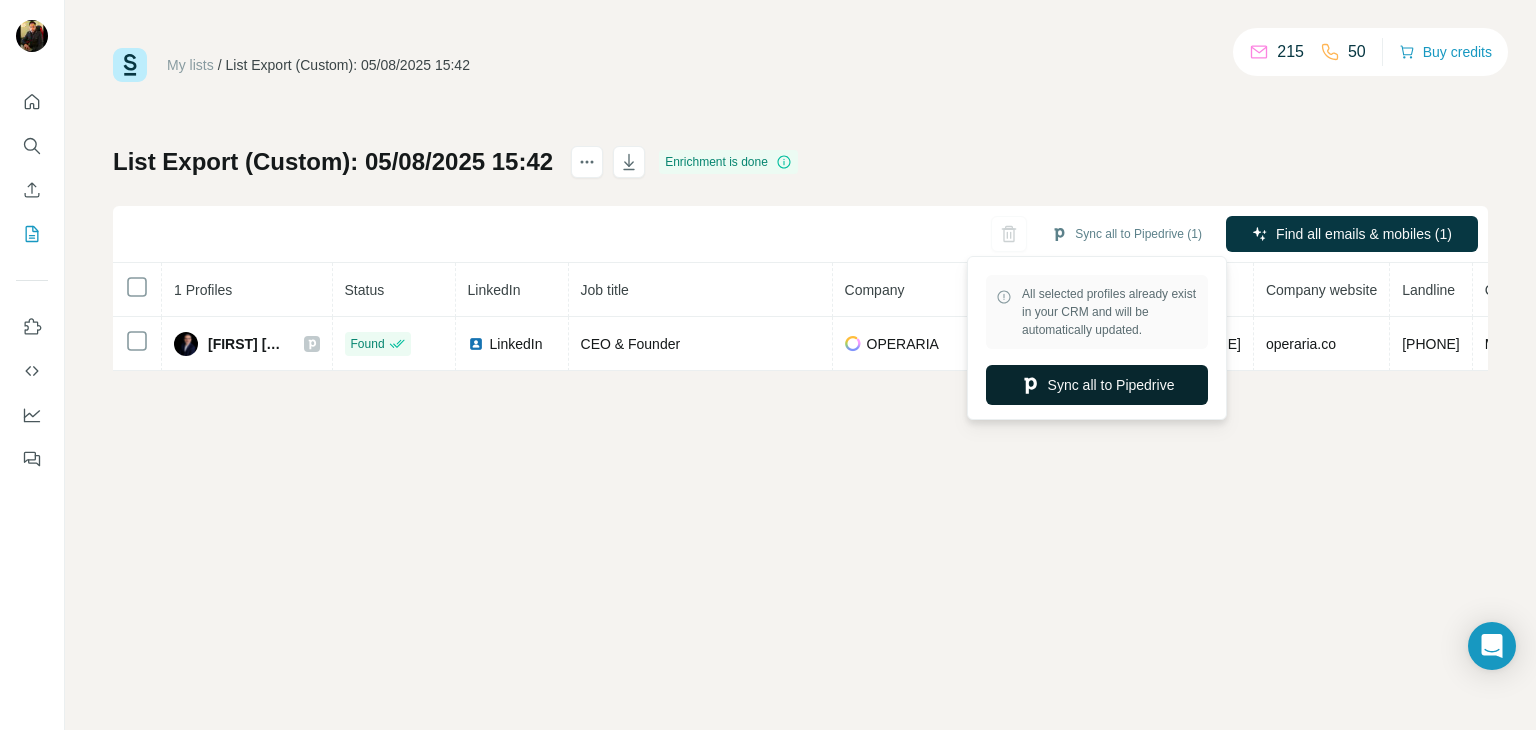 click on "Sync all to Pipedrive" at bounding box center (1097, 385) 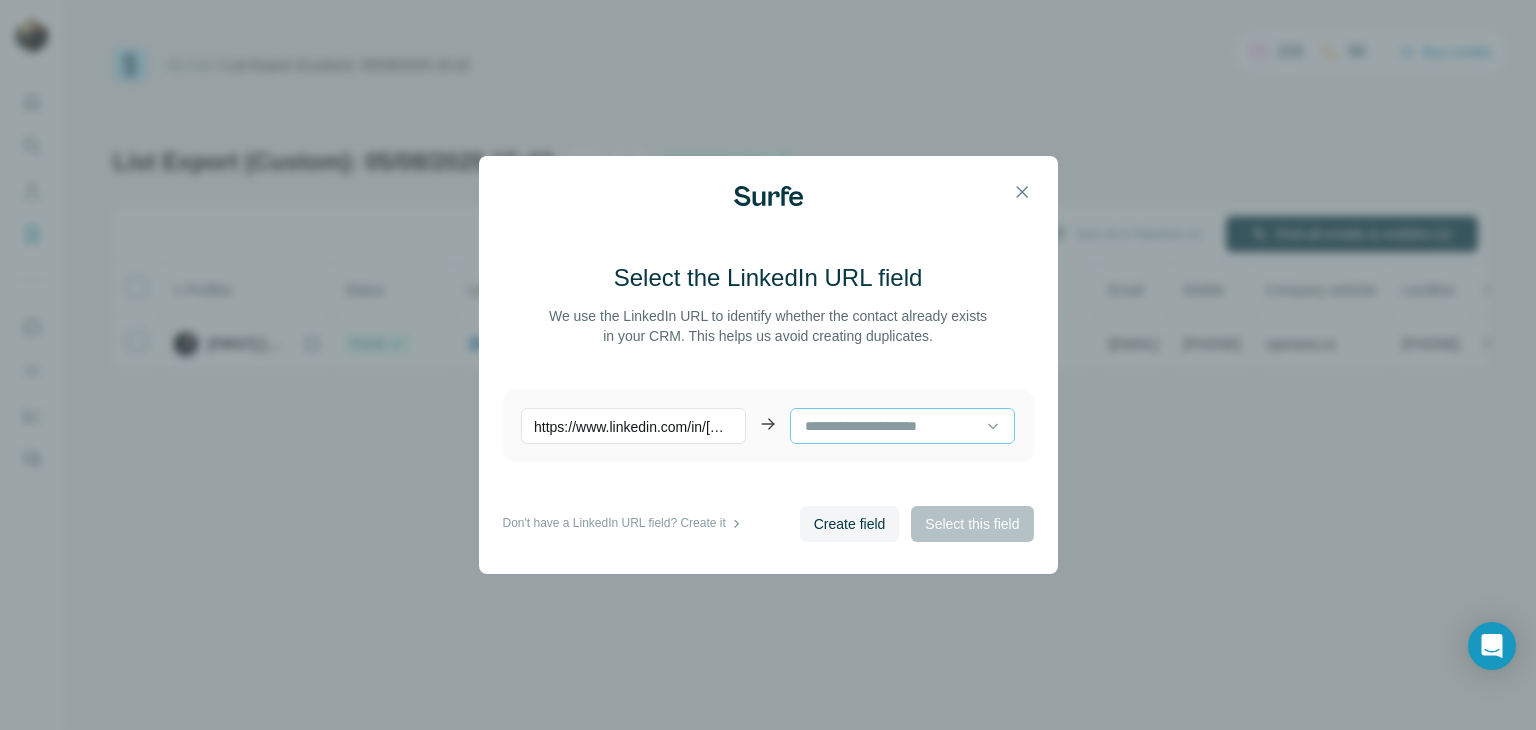 click at bounding box center [894, 426] 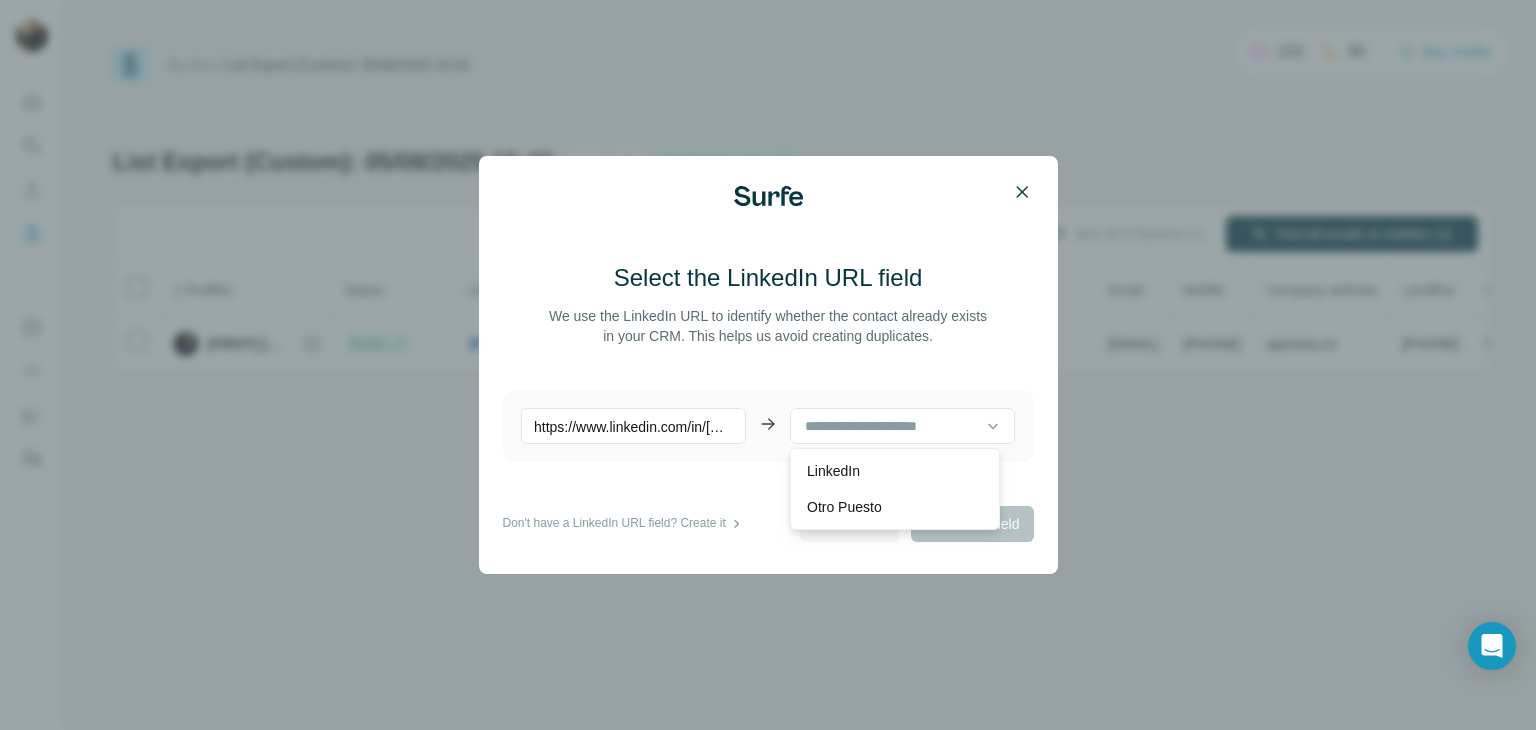 click at bounding box center (1022, 192) 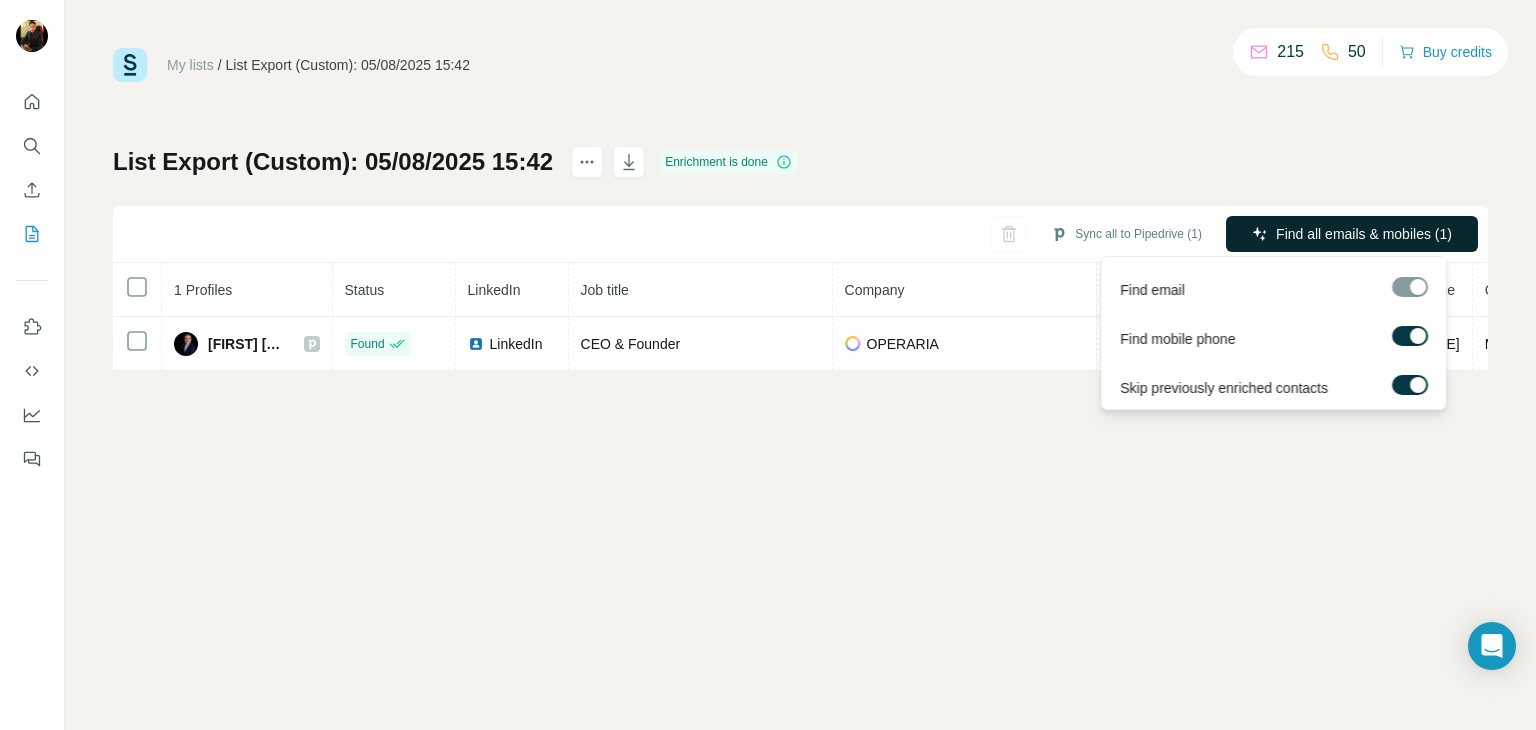 click on "Find all emails & mobiles (1)" at bounding box center (1364, 234) 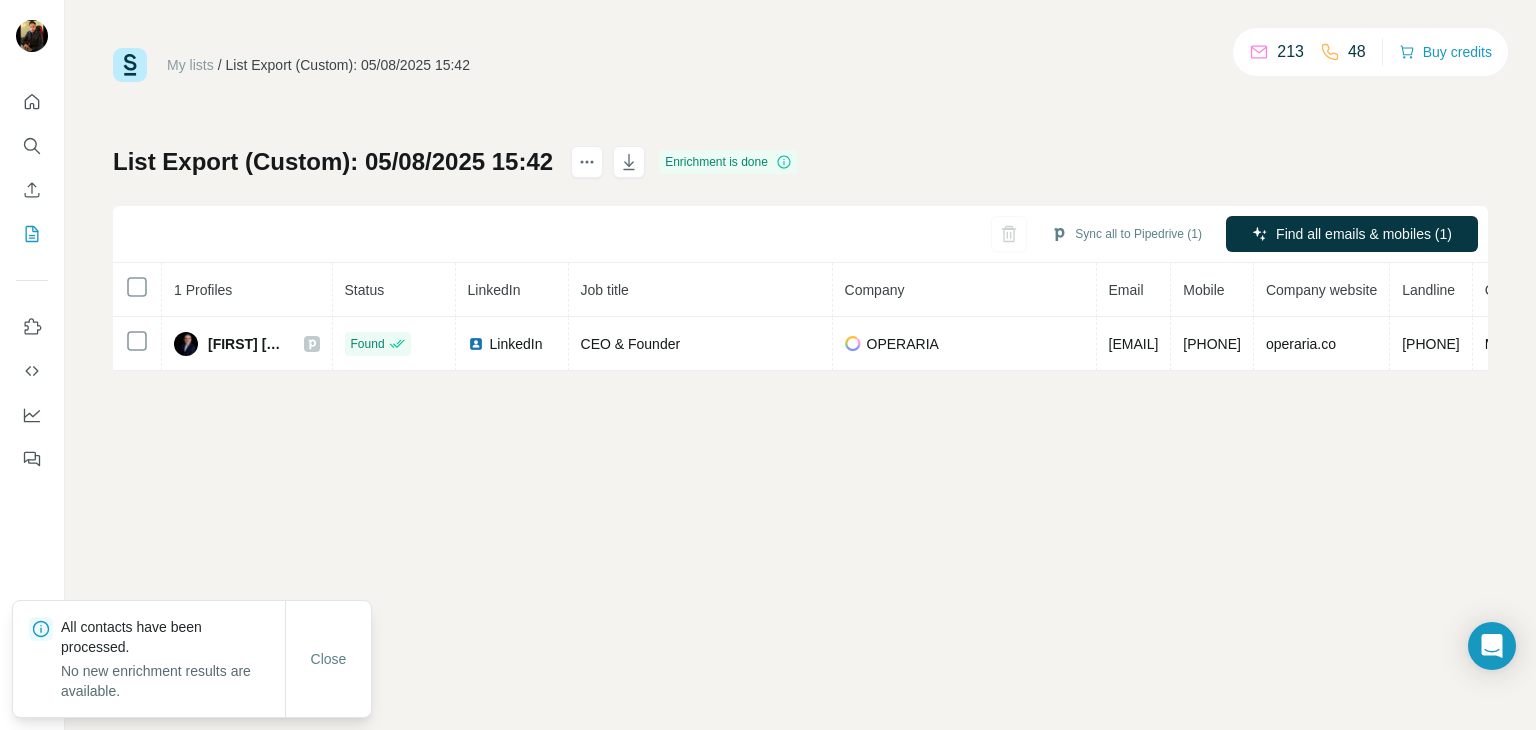 click on "My lists / List Export (Custom): 05/08/2025 15:42 213 48 Buy credits List Export (Custom): 05/08/2025 15:42 Enrichment is done Sync all to Pipedrive (1) Find all emails & mobiles (1) 1 Profiles Status LinkedIn Job title Company Email Mobile Company website Landline Country Miguel Gomez Found LinkedIn CEO & Founder OPERARIA mgomez@tecnolika.com +524441419645 operaria.co +52.444.141.9645 Mexico" at bounding box center [800, 365] 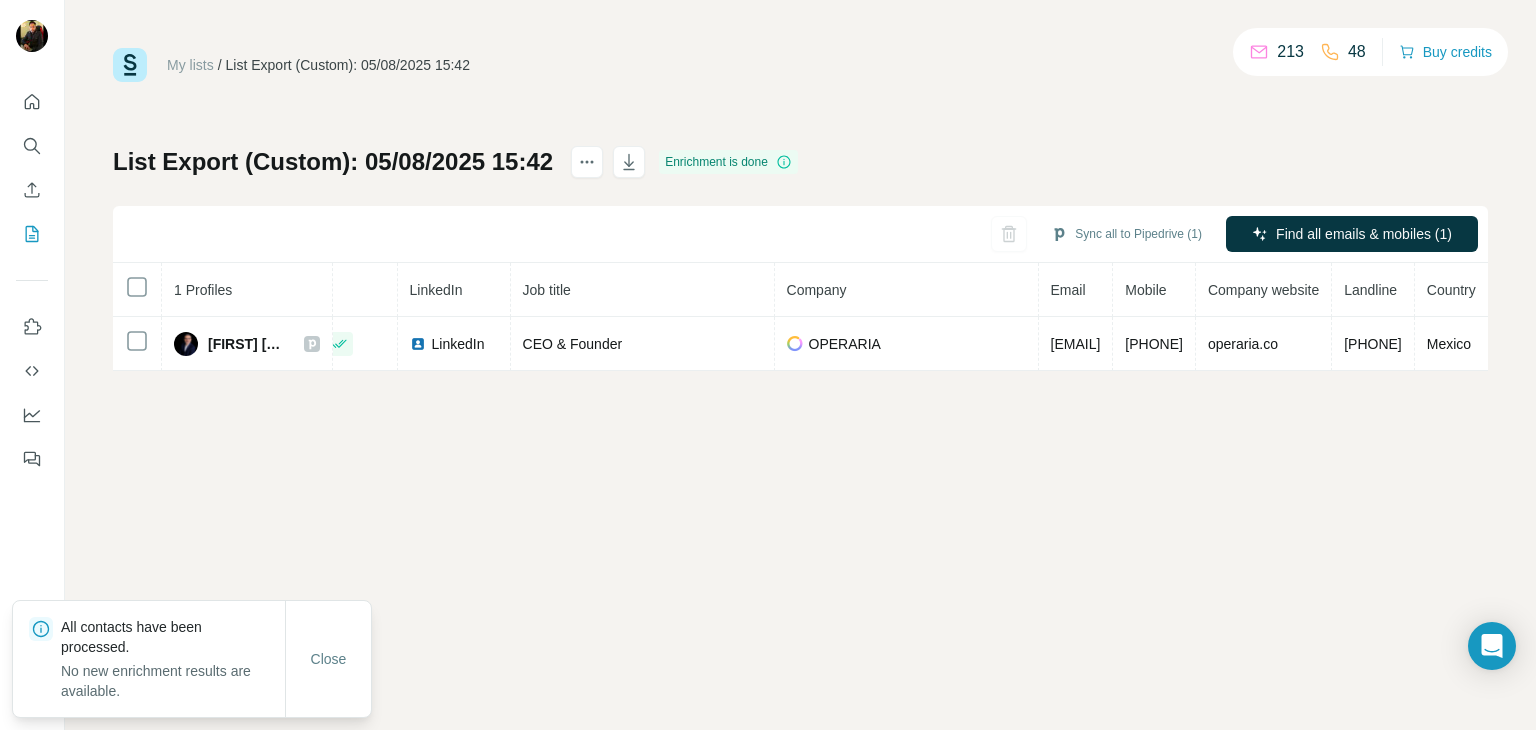 scroll, scrollTop: 0, scrollLeft: 0, axis: both 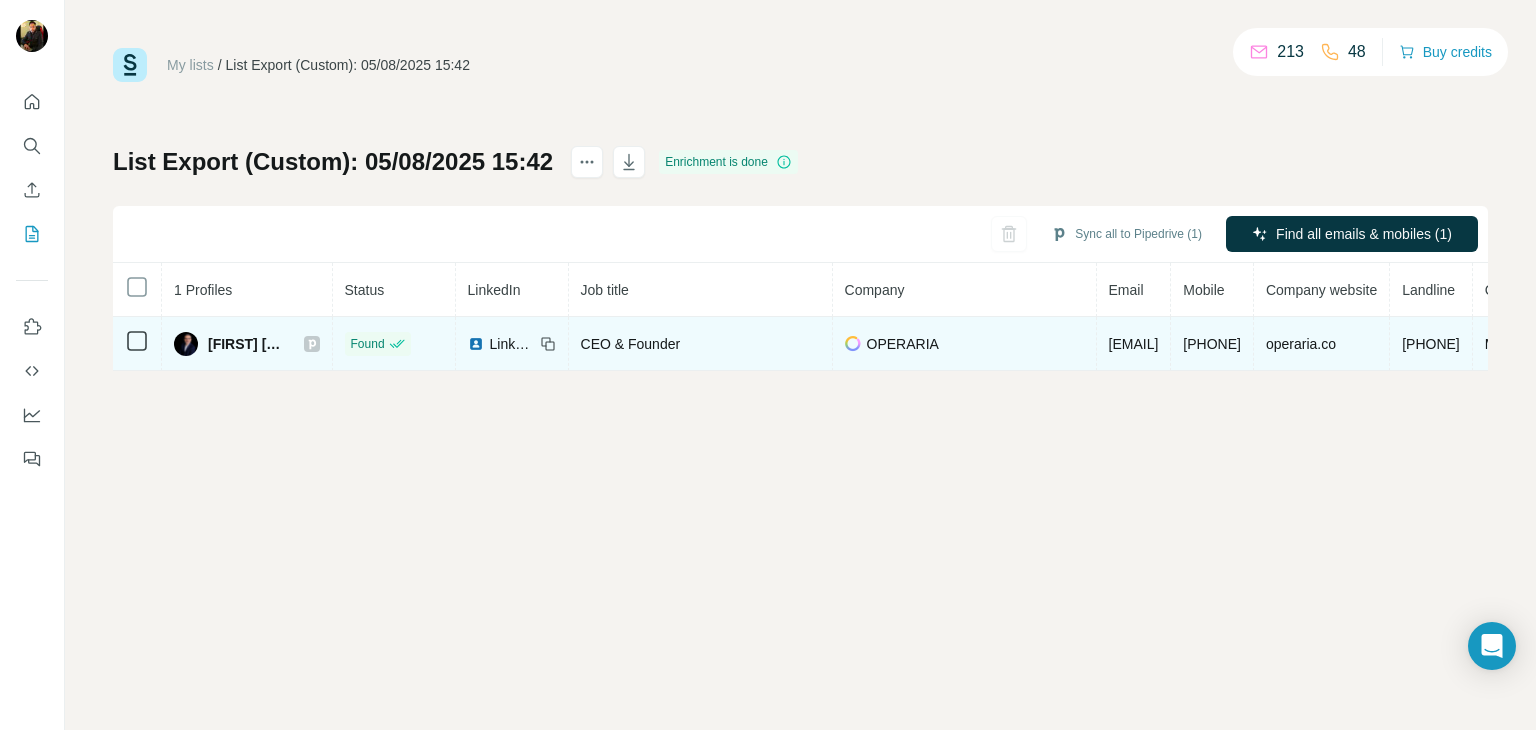 click on "Miguel Gomez" at bounding box center [246, 344] 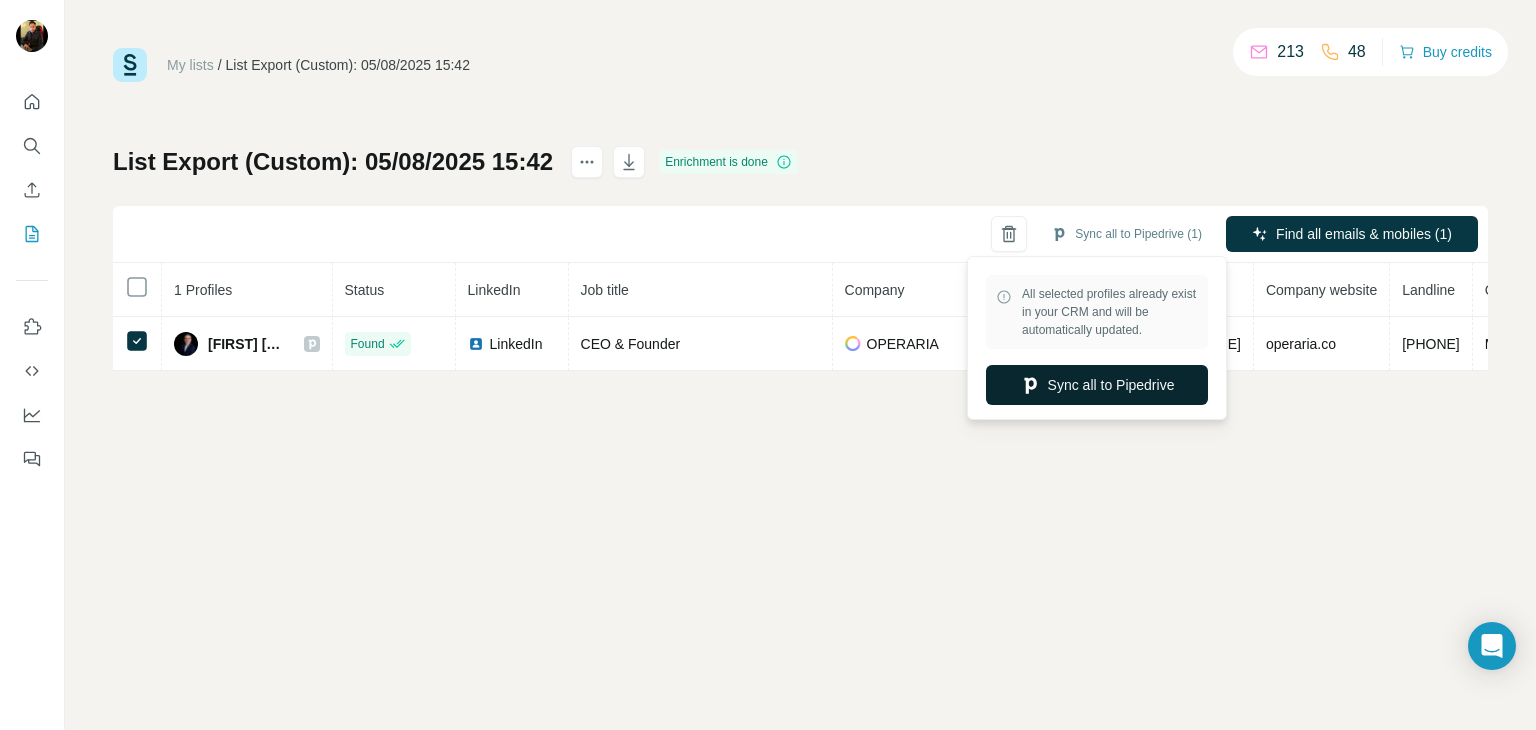 click on "Sync all to Pipedrive" at bounding box center [1097, 385] 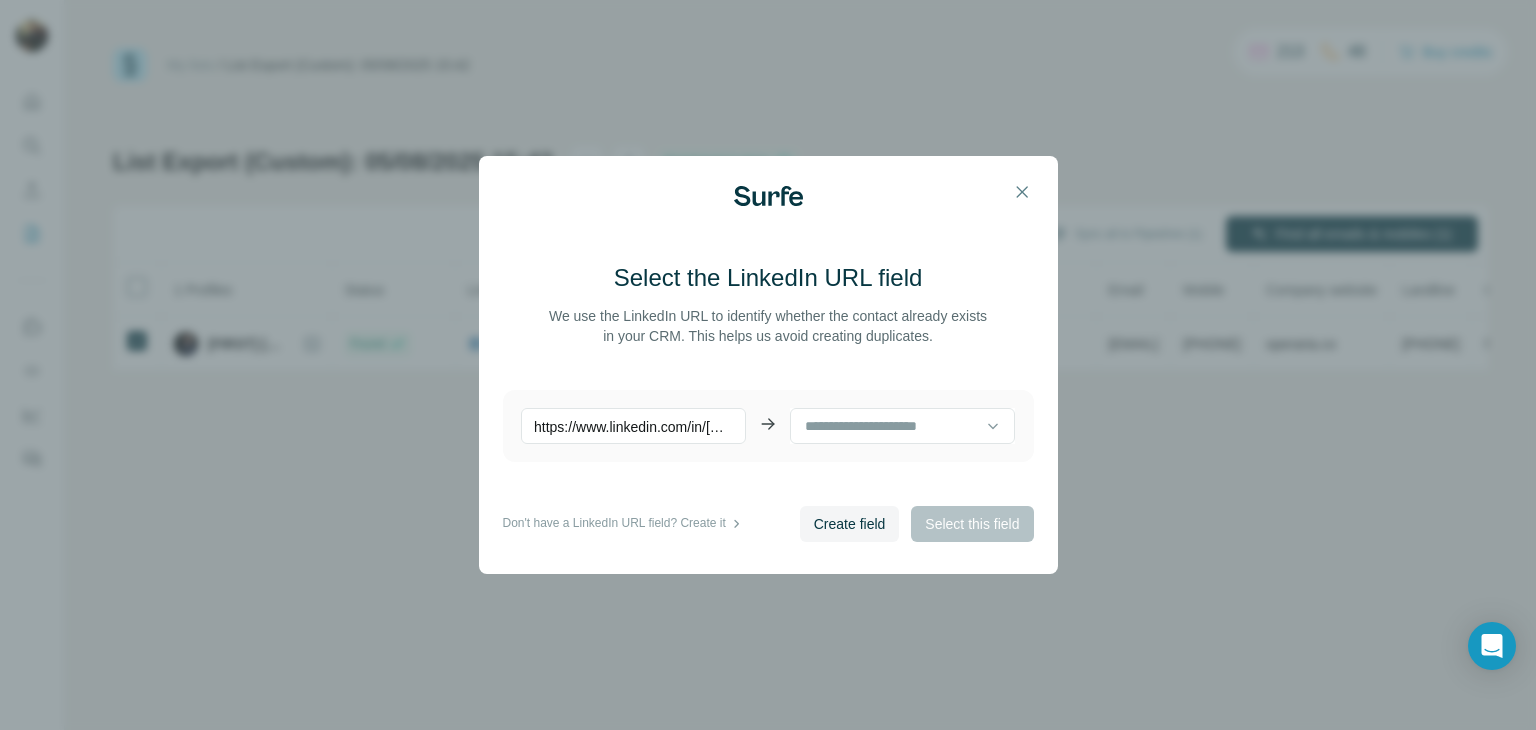 click on "https://www.linkedin.com/in/david-maurice-chevalier/" at bounding box center (633, 426) 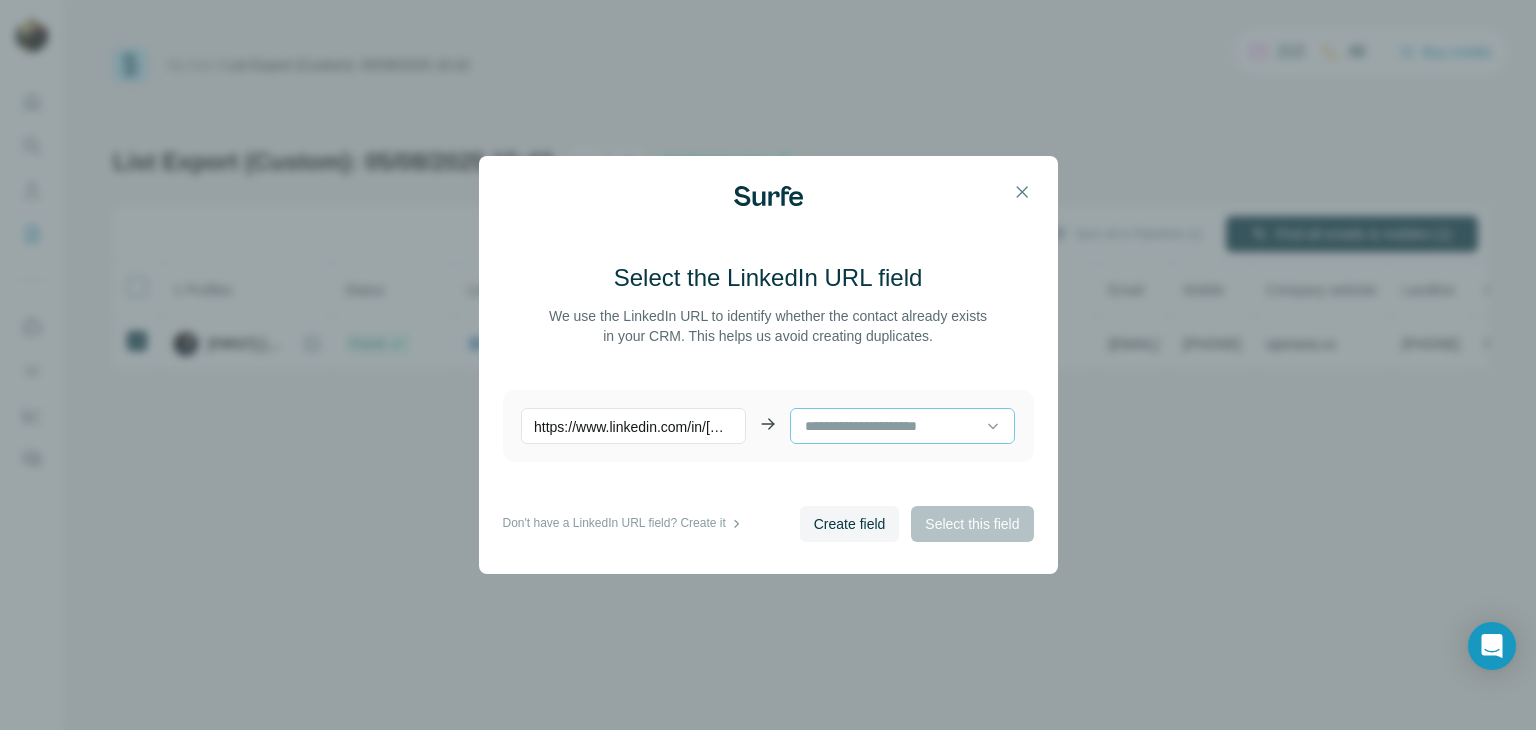 click at bounding box center (894, 426) 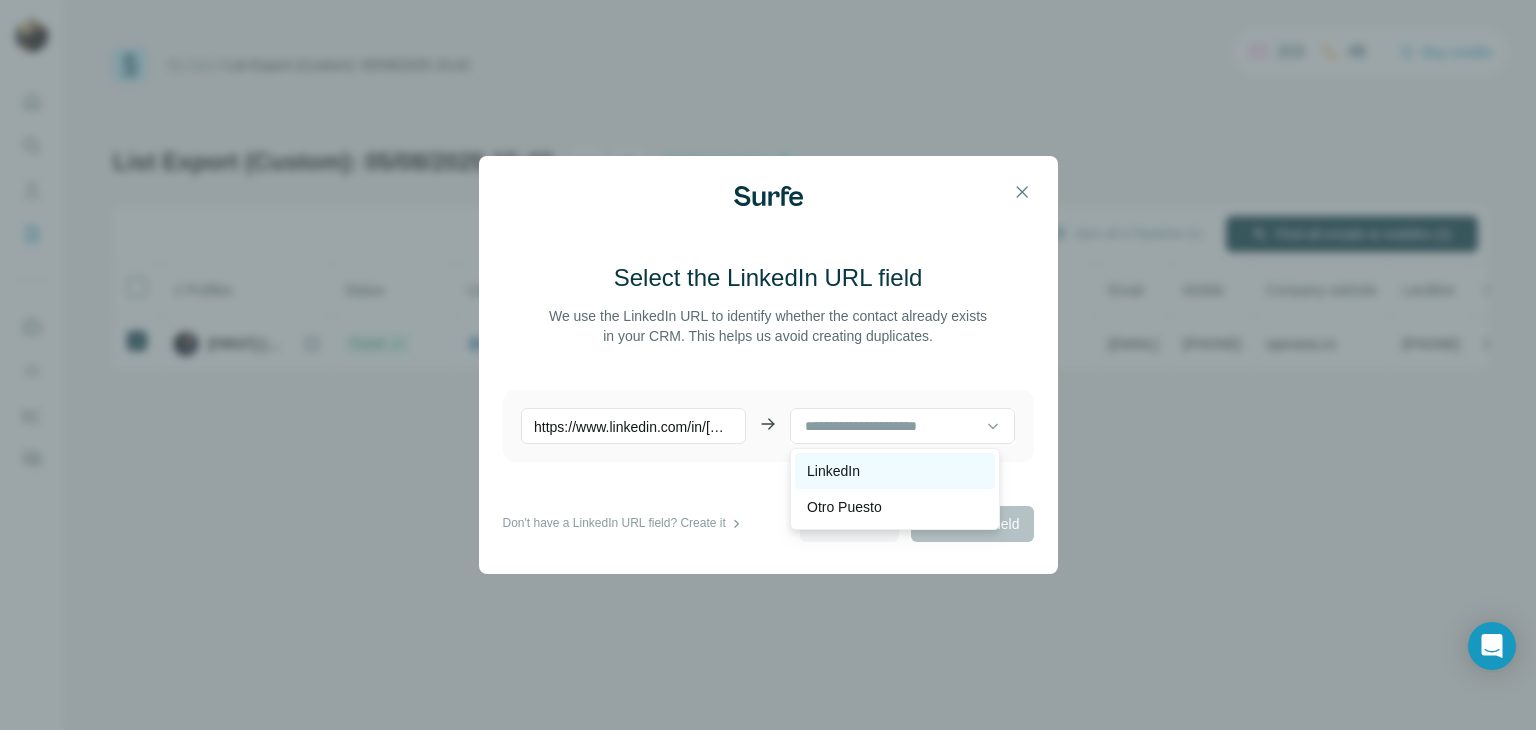 click on "LinkedIn" at bounding box center [895, 471] 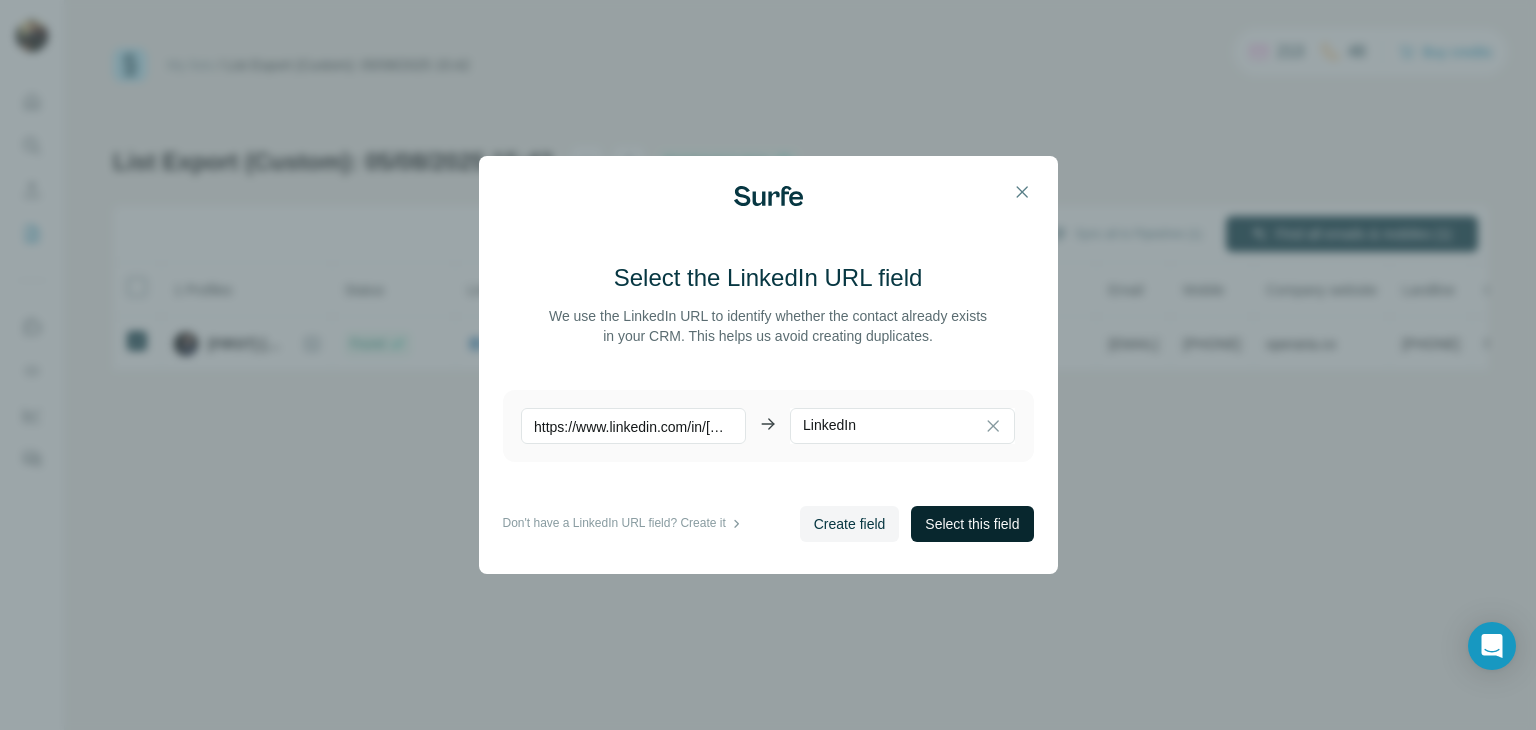 click on "Select this field" at bounding box center (972, 524) 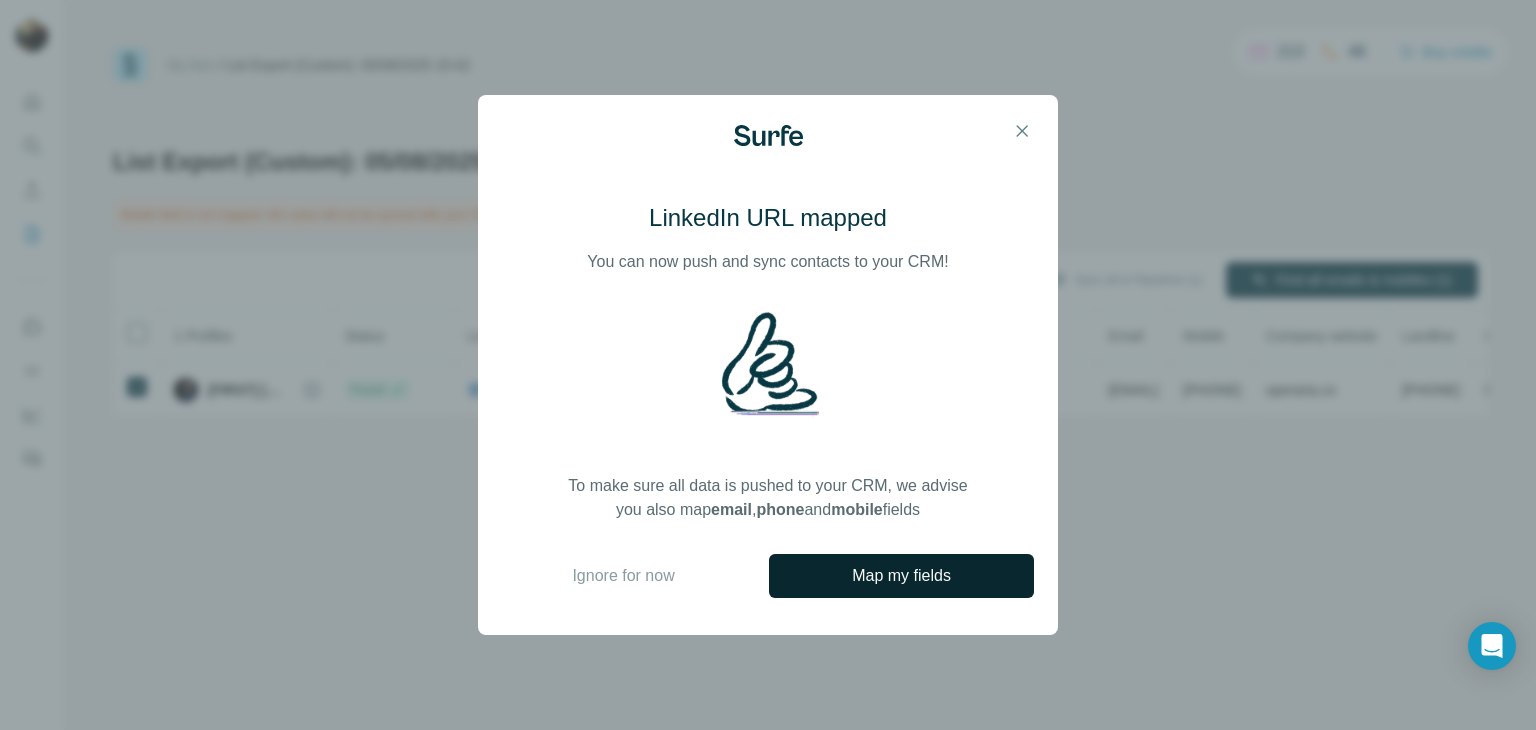click on "Map my fields" at bounding box center (901, 576) 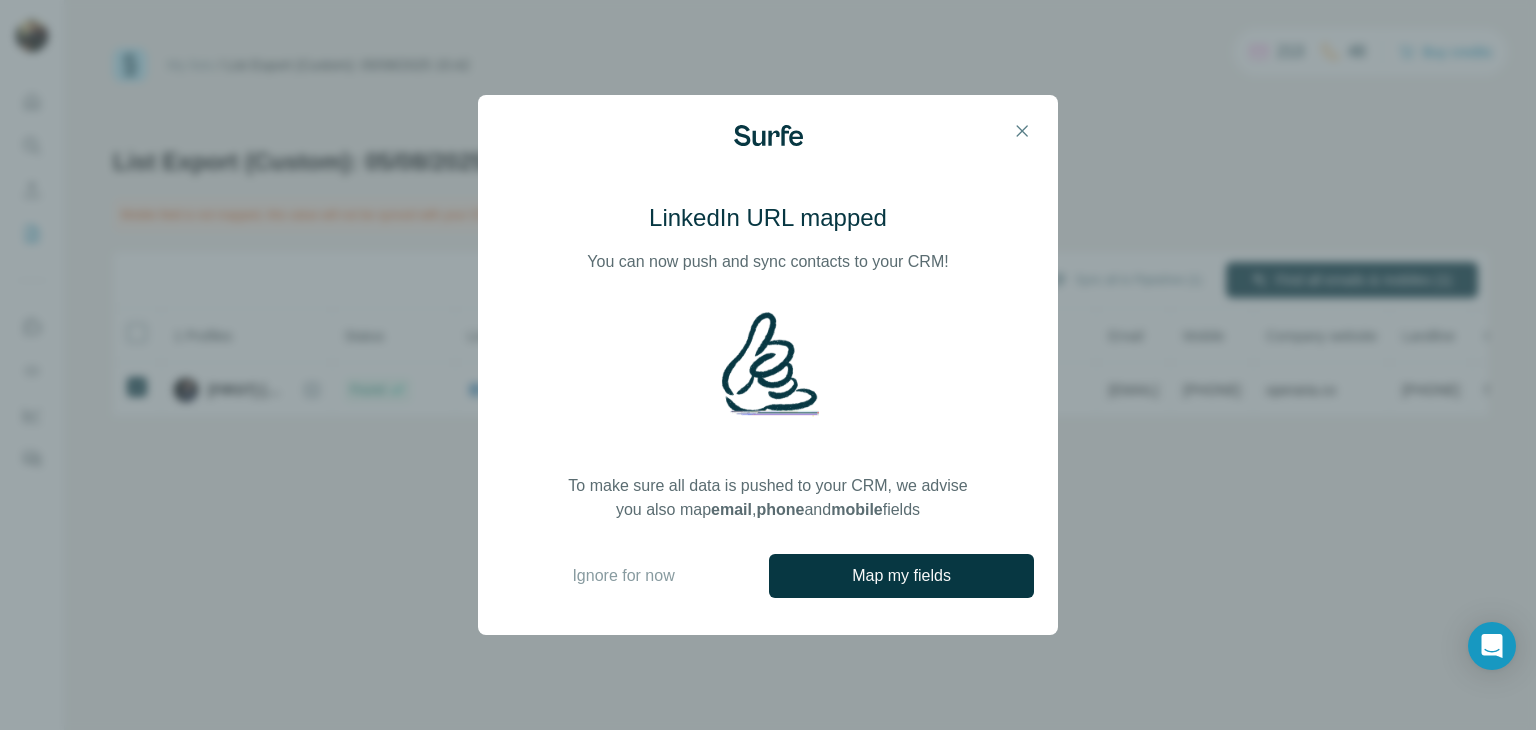 click on "Ignore for now Map my fields" at bounding box center (768, 576) 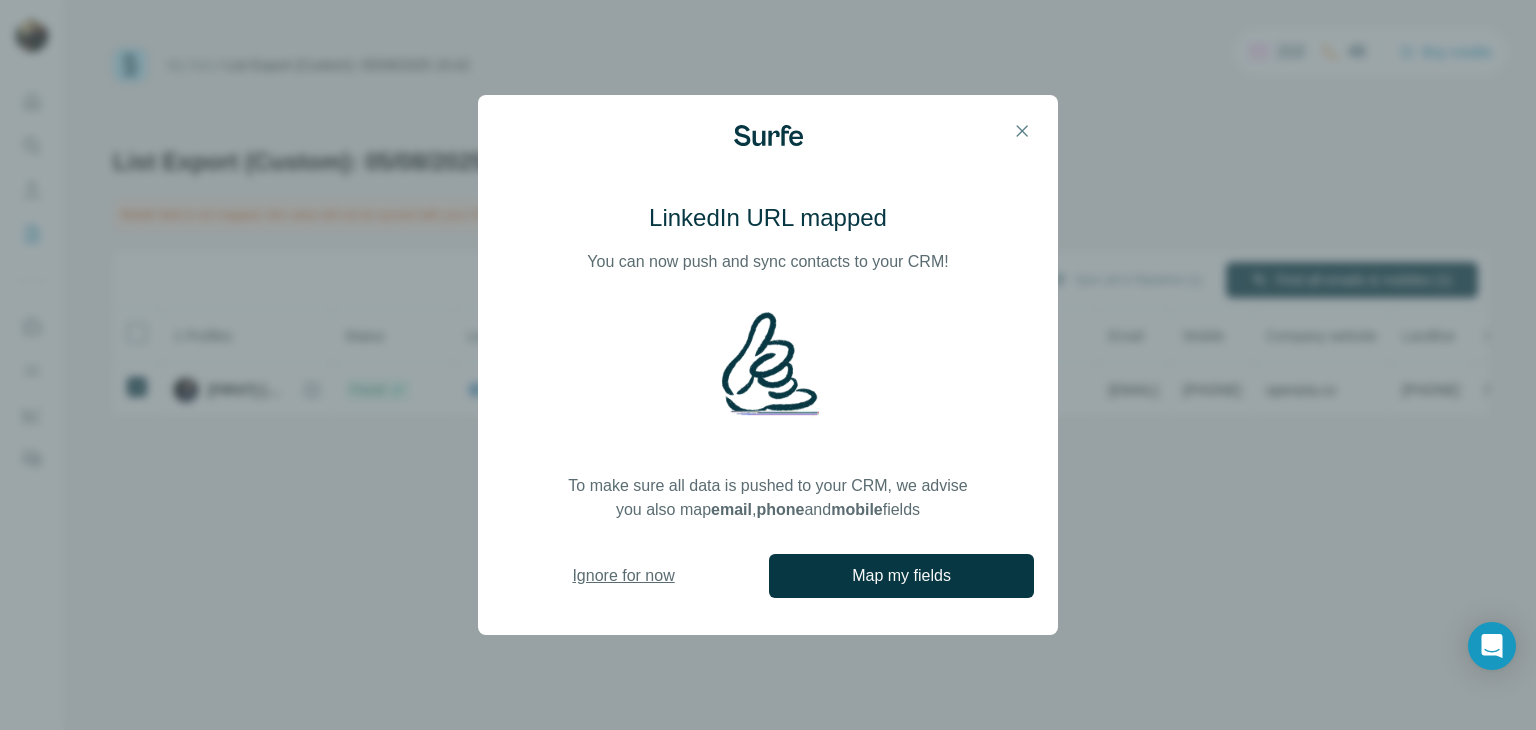 click on "Ignore for now" at bounding box center [623, 576] 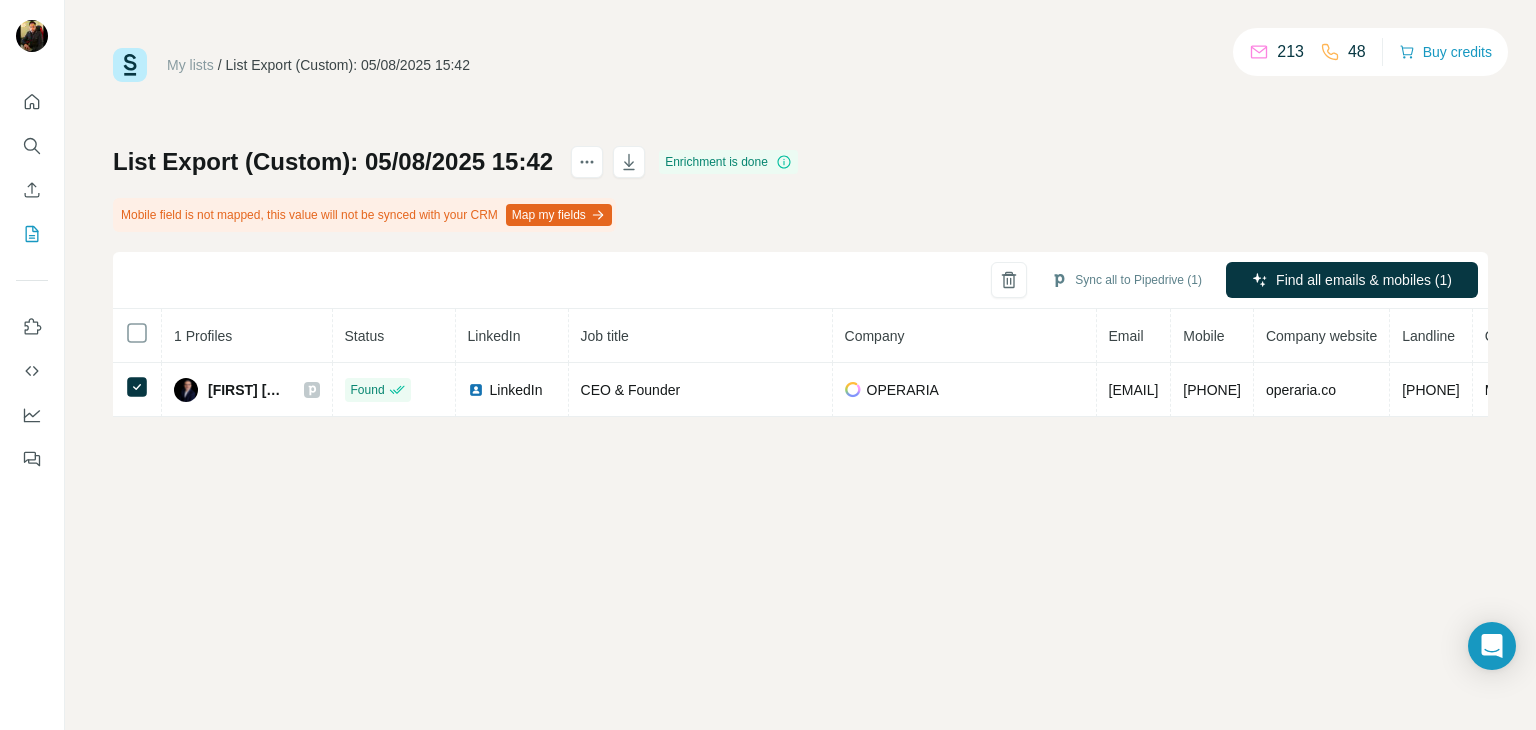 click on "My lists / List Export (Custom): 05/08/2025 15:42 213 48 Buy credits List Export (Custom): 05/08/2025 15:42 Enrichment is done Mobile field is not mapped, this value will not be synced with your CRM Map my fields Sync all to Pipedrive (1) Find all emails & mobiles (1) 1 Profiles Status LinkedIn Job title Company Email Mobile Company website Landline Country Miguel Gomez Found LinkedIn CEO & Founder OPERARIA mgomez@tecnolika.com +524441419645 operaria.co +52.444.141.9645 Mexico" at bounding box center [800, 365] 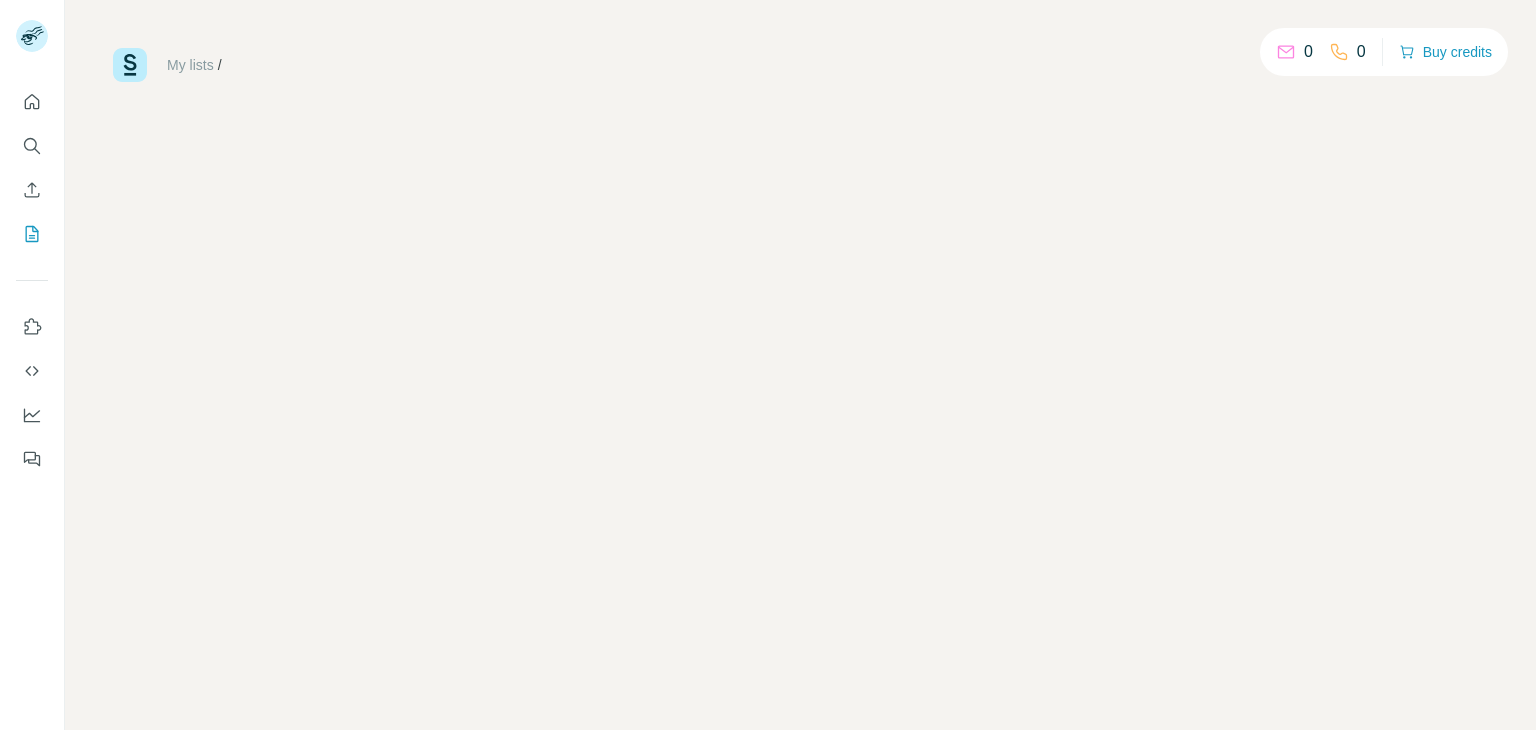 scroll, scrollTop: 0, scrollLeft: 0, axis: both 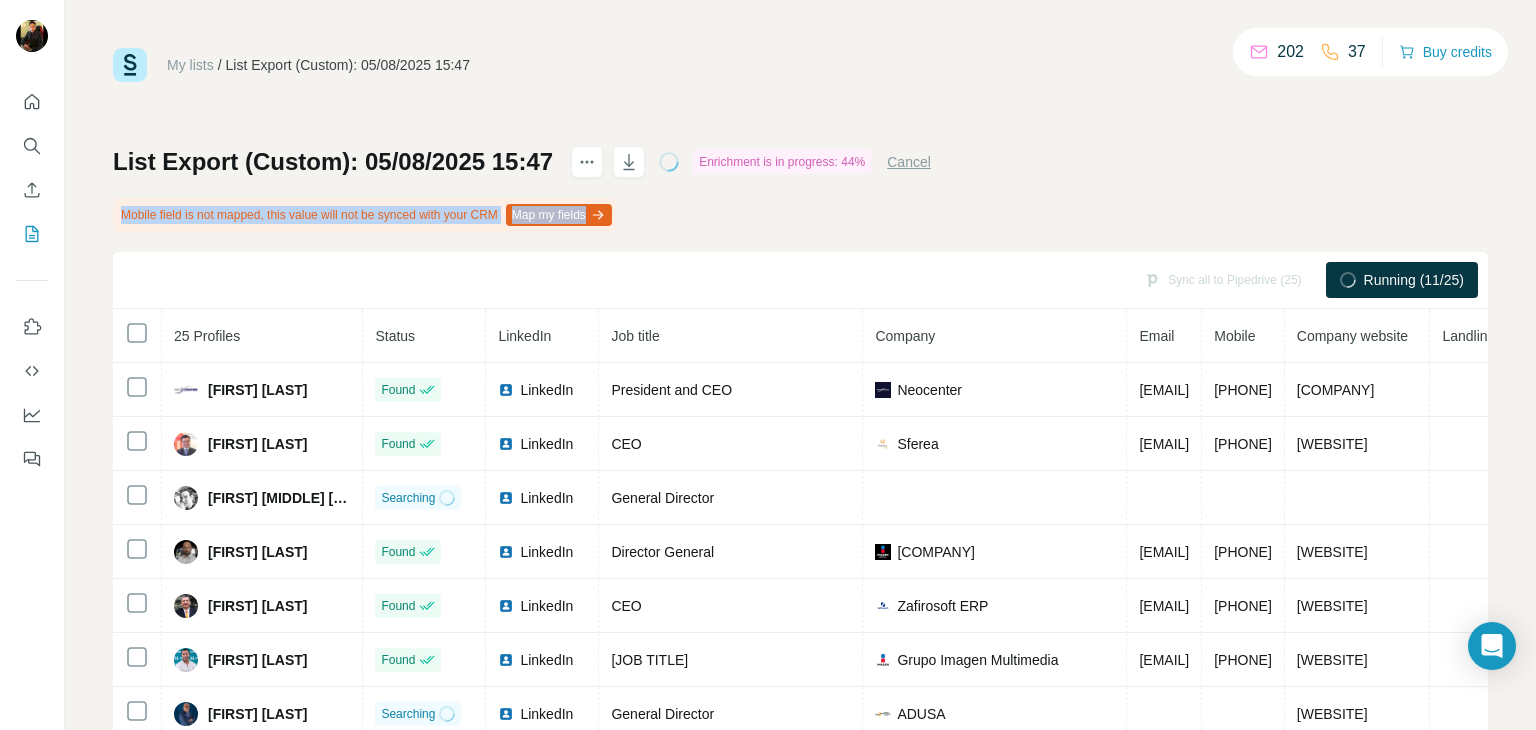 drag, startPoint x: 121, startPoint y: 214, endPoint x: 645, endPoint y: 215, distance: 524.001 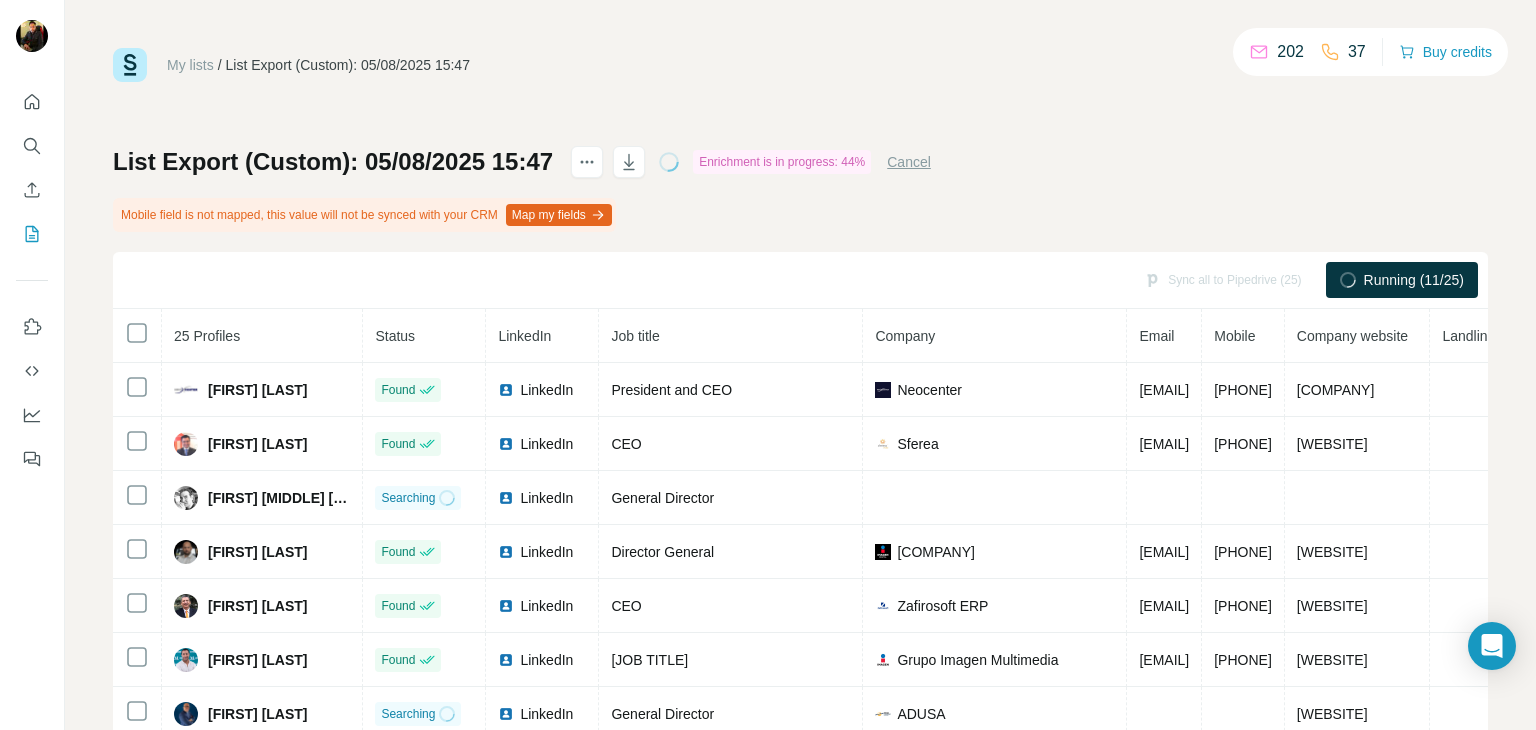 click on "List Export (Custom): 05/08/2025 15:47 Enrichment is in progress: 44% Cancel Mobile field is not mapped, this value will not be synced with your CRM Map my fields Sync all to Pipedrive (25) Running (11/25) 25 Profiles Status LinkedIn Job title Company Email Mobile Company website Landline Country [FIRST] [LAST] Found LinkedIn President and CEO [COMPANY] [EMAIL] [PHONE] [WEBSITE] Mexico [FIRST] [LAST] Found LinkedIn CEO [COMPANY] [EMAIL] [PHONE] [WEBSITE] Mexico [FIRST] [MIDDLE] [LAST] Mobile found LinkedIn General Director [COMPANY] [PHONE] [WEBSITE] Mexico [FIRST] [LAST] Found LinkedIn Director General [COMPANY] [EMAIL] [PHONE] [WEBSITE] Mexico [FIRST] [LAST] Found LinkedIn CEO [COMPANY] [EMAIL] [PHONE] [WEBSITE] Mexico [FIRST] [LAST] Found LinkedIn Director General [COMPANY] [EMAIL] [PHONE] Mexico D" at bounding box center [800, 491] 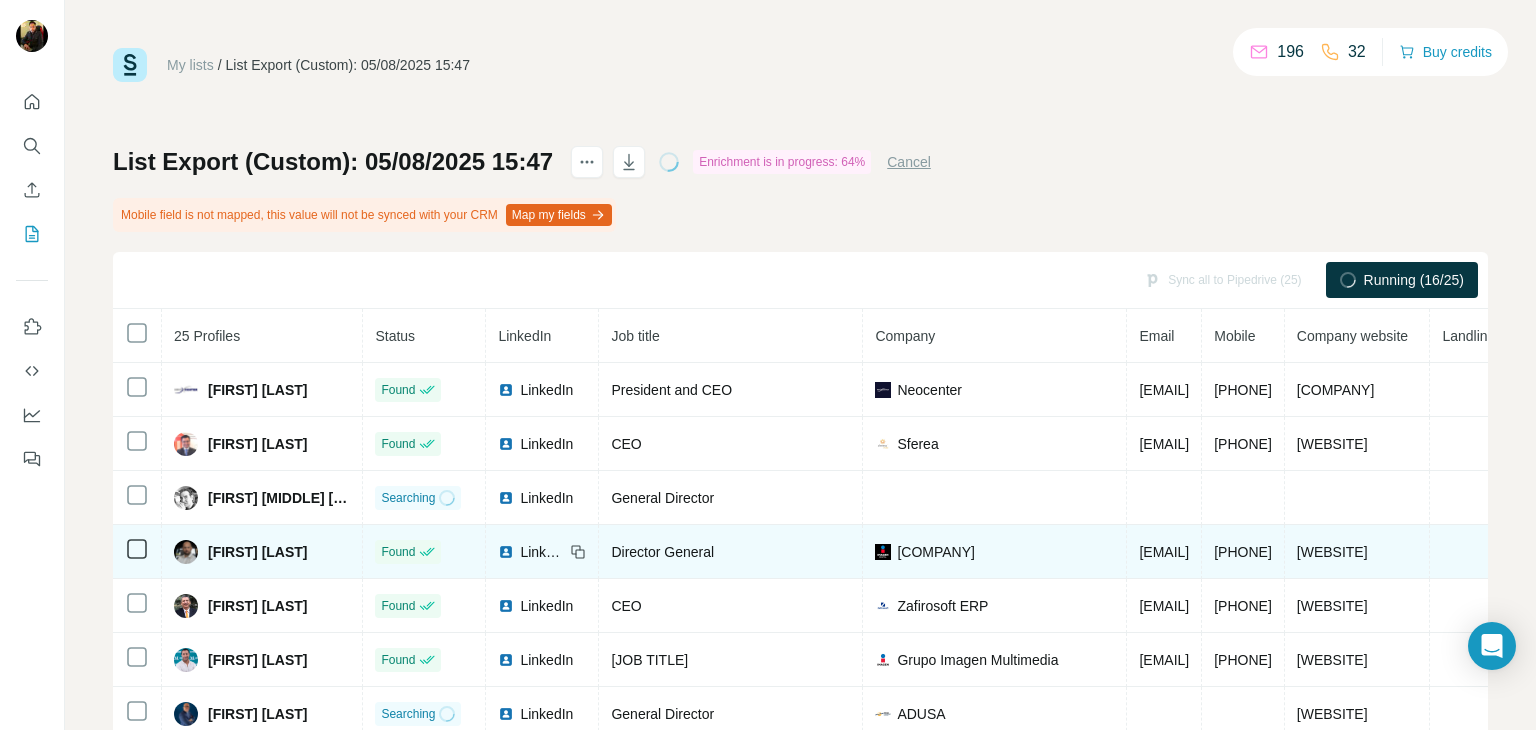 scroll, scrollTop: 72, scrollLeft: 0, axis: vertical 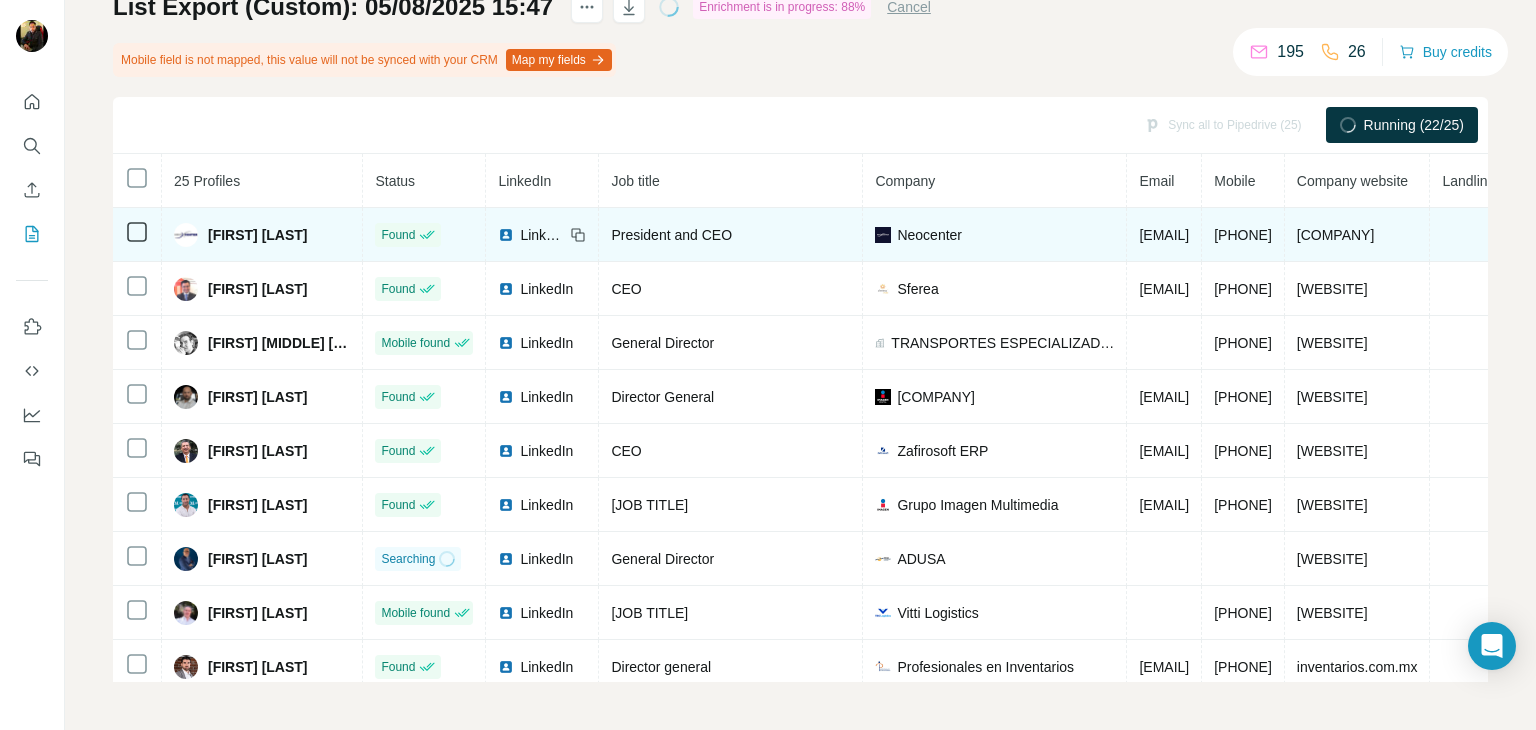 click at bounding box center (506, 235) 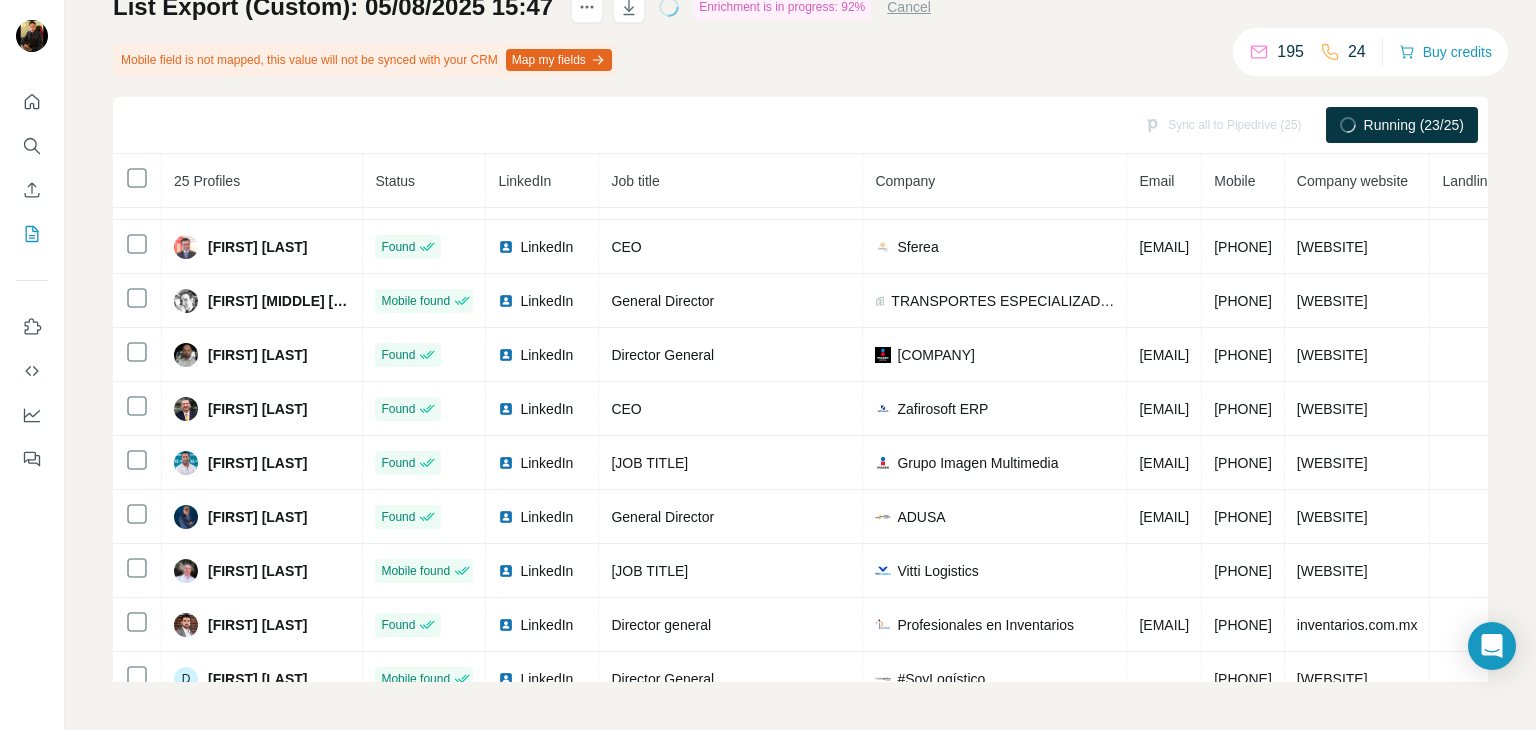 scroll, scrollTop: 0, scrollLeft: 0, axis: both 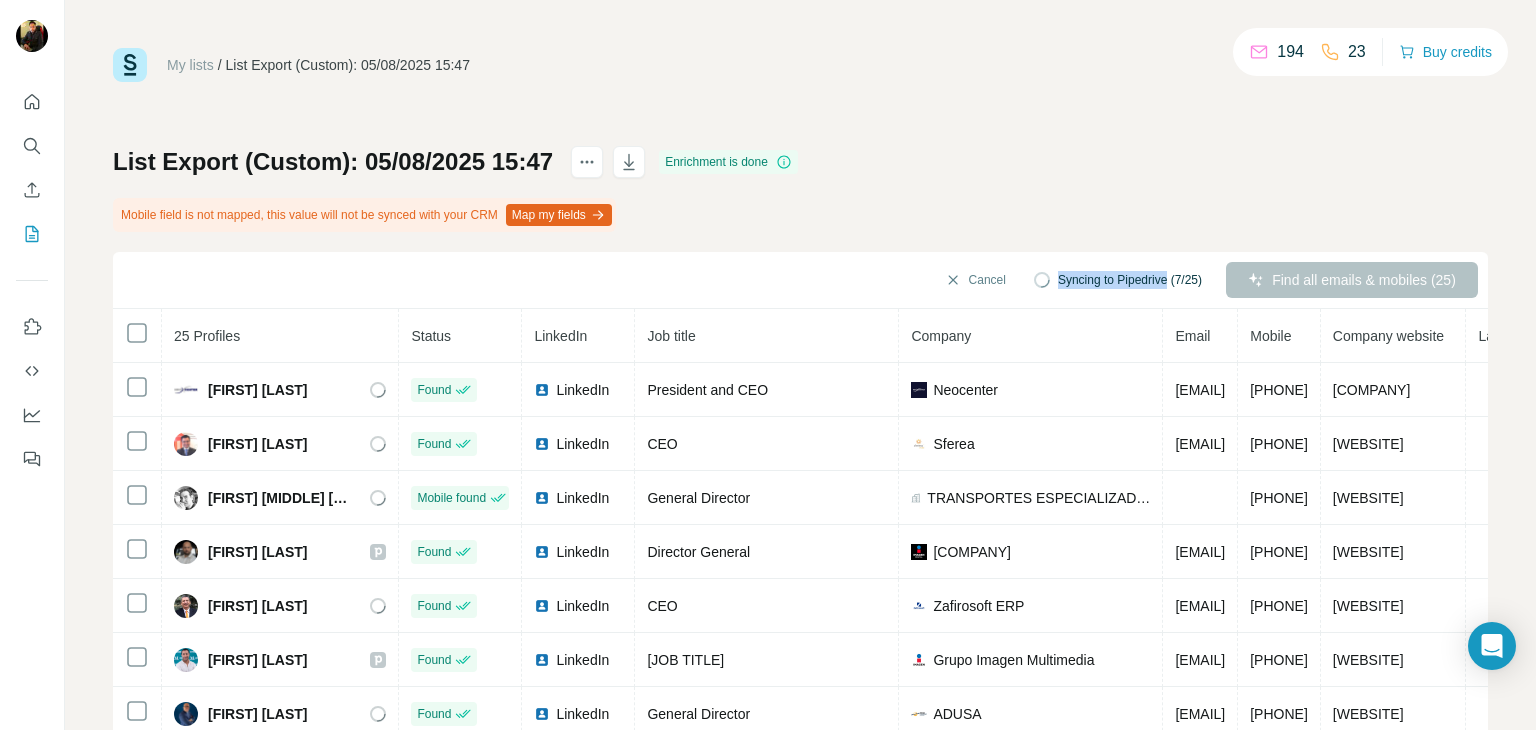 drag, startPoint x: 1030, startPoint y: 277, endPoint x: 1148, endPoint y: 286, distance: 118.34272 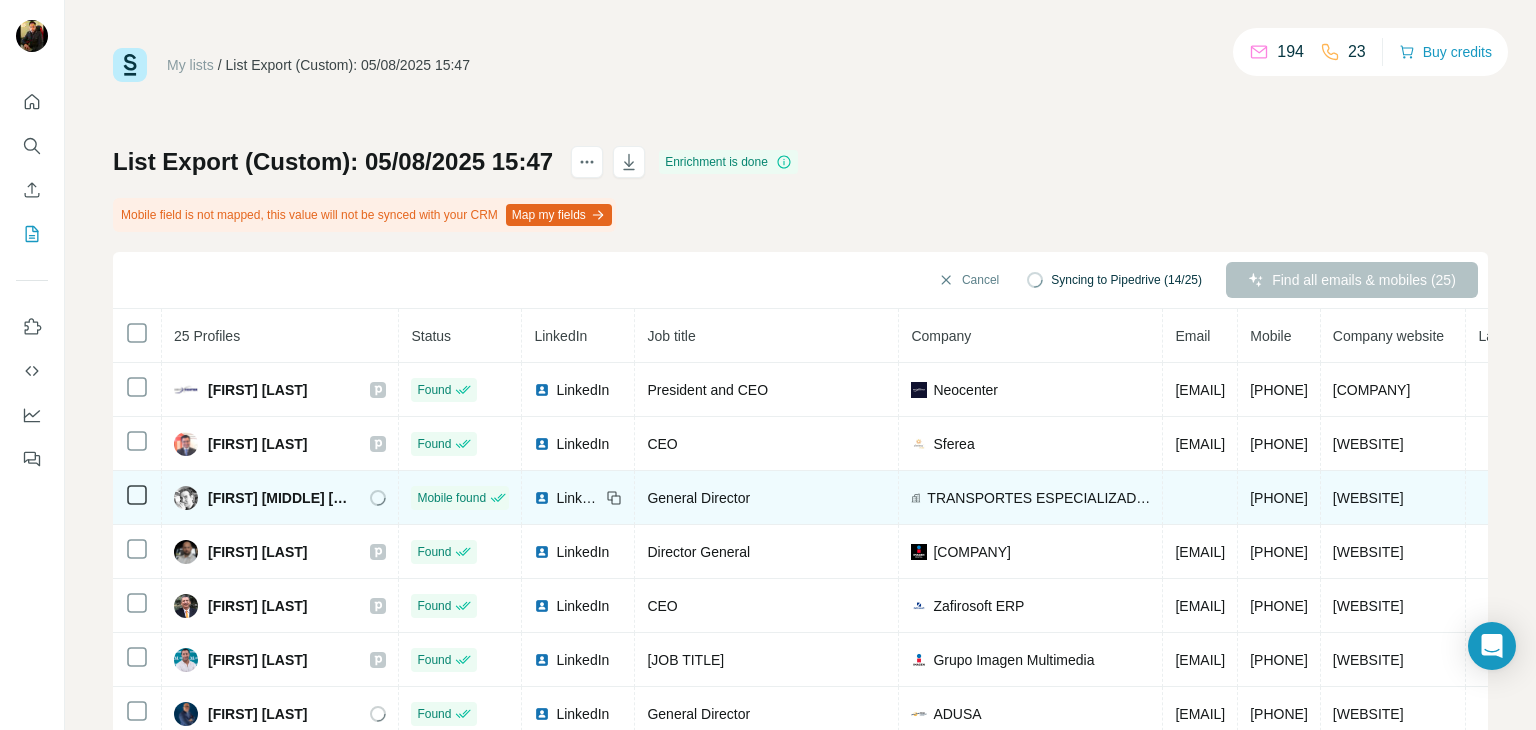 scroll, scrollTop: 0, scrollLeft: 571, axis: horizontal 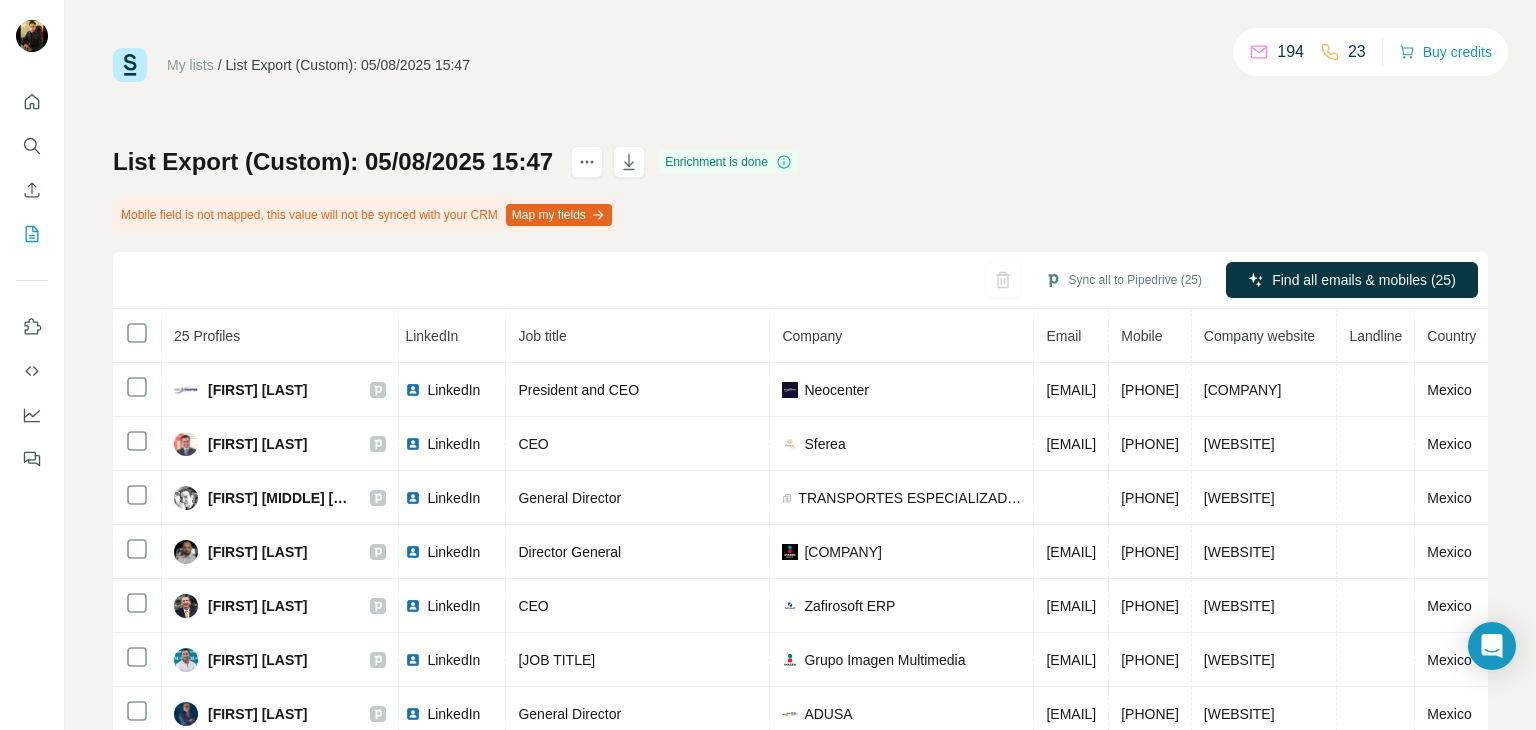 click on "List Export (Custom): 05/08/2025 15:47 Enrichment is done Mobile field is not mapped, this value will not be synced with your CRM Map my fields Sync all to Pipedrive (25) Find all emails & mobiles (25) 25 Profiles Status LinkedIn Job title Company Email Mobile Company website Landline Country [FIRST] [LAST] Found LinkedIn President and CEO [COMPANY] [EMAIL] [PHONE] [WEBSITE] Mexico [FIRST] [LAST] Found LinkedIn CEO [COMPANY] [EMAIL] [PHONE] [WEBSITE] Mexico [FIRST] [MIDDLE] [LAST] Mobile found LinkedIn General Director [COMPANY] [PHONE] [WEBSITE] Mexico [FIRST] [LAST] Found LinkedIn Director General [COMPANY] [EMAIL] [PHONE] [WEBSITE] Mexico [FIRST] [LAST] Found LinkedIn CEO [COMPANY] [EMAIL] [PHONE] [WEBSITE] Mexico [FIRST] [LAST] Found LinkedIn Director General [COMPANY] [EMAIL] [PHONE] Mexico D" at bounding box center (800, 491) 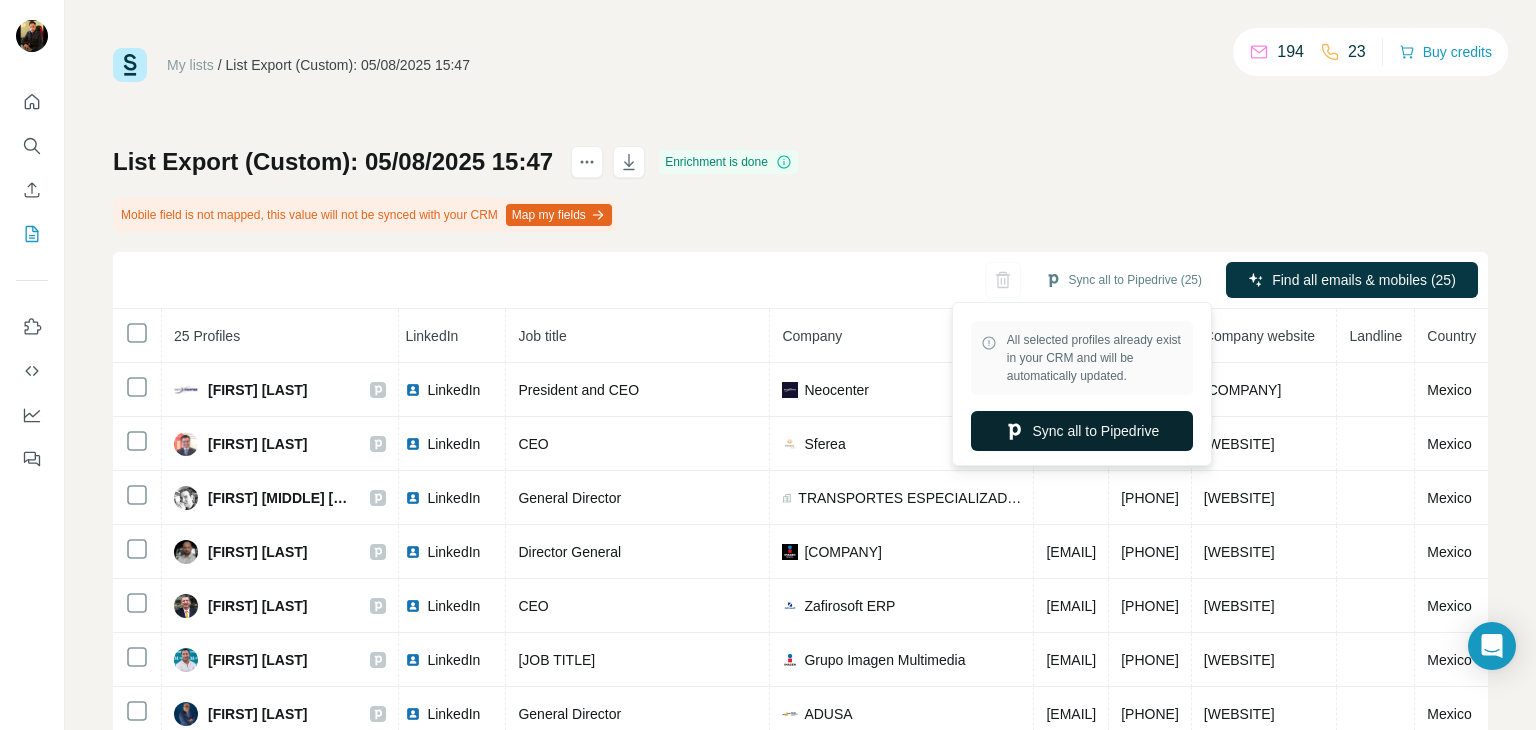 click on "Sync all to Pipedrive" at bounding box center (1082, 431) 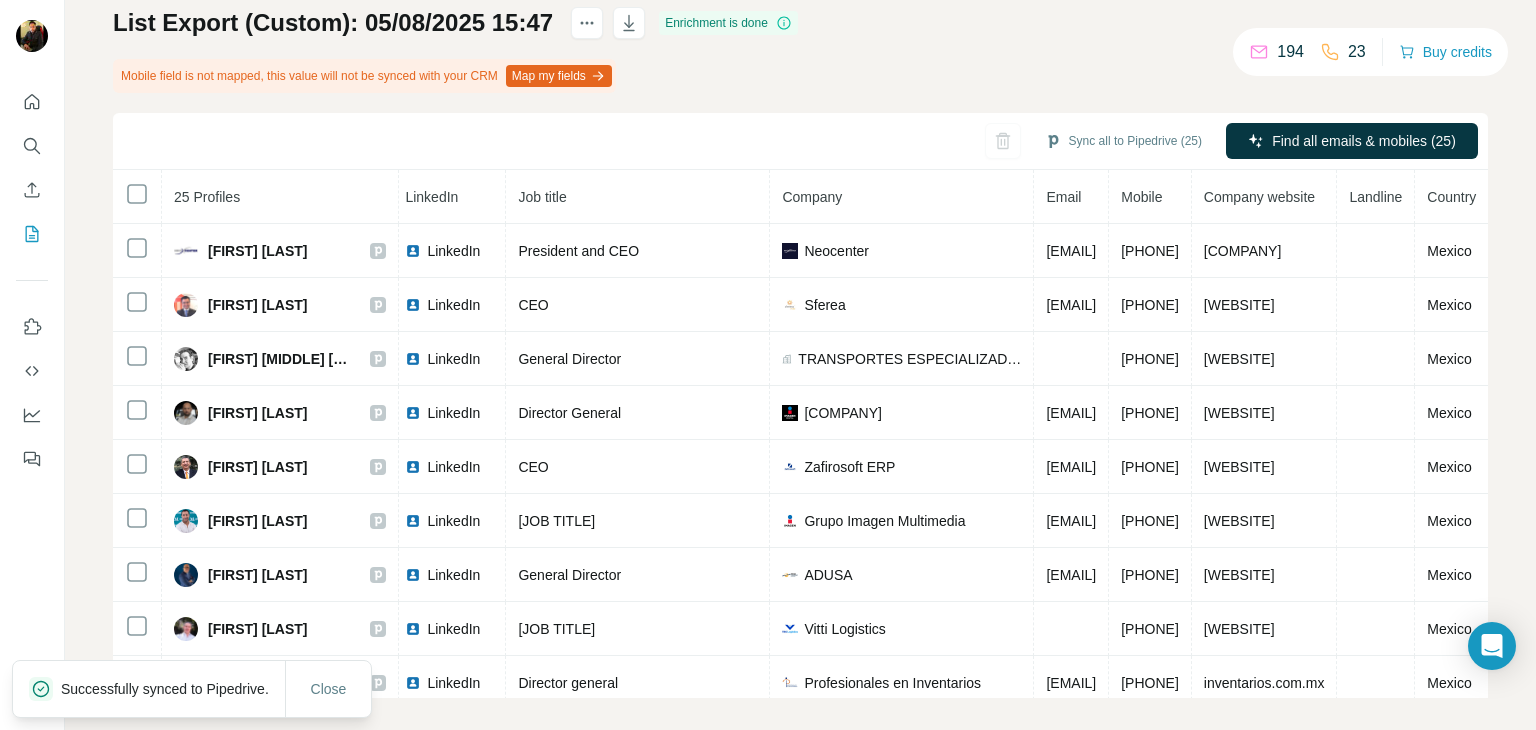 scroll, scrollTop: 0, scrollLeft: 0, axis: both 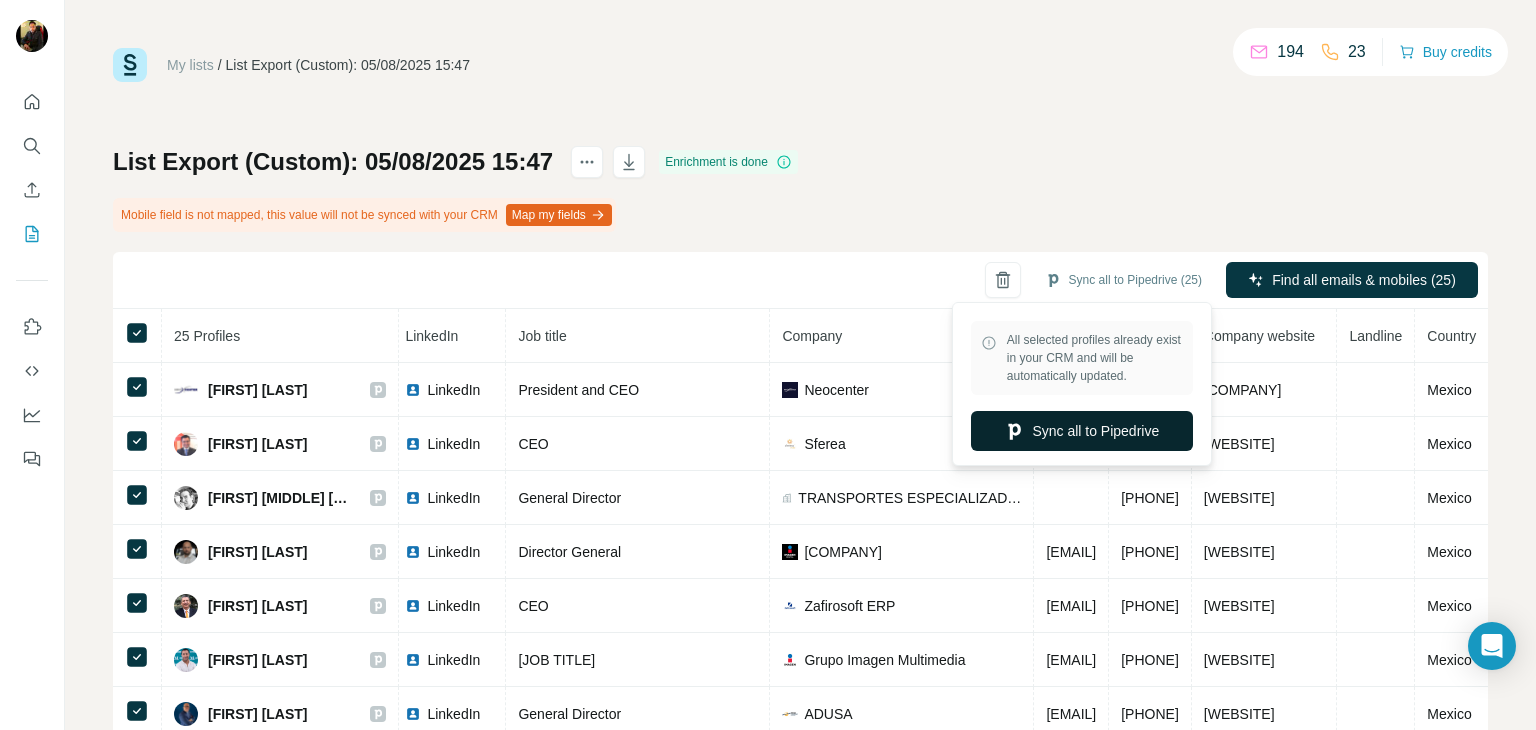 click on "Sync all to Pipedrive" at bounding box center (1082, 431) 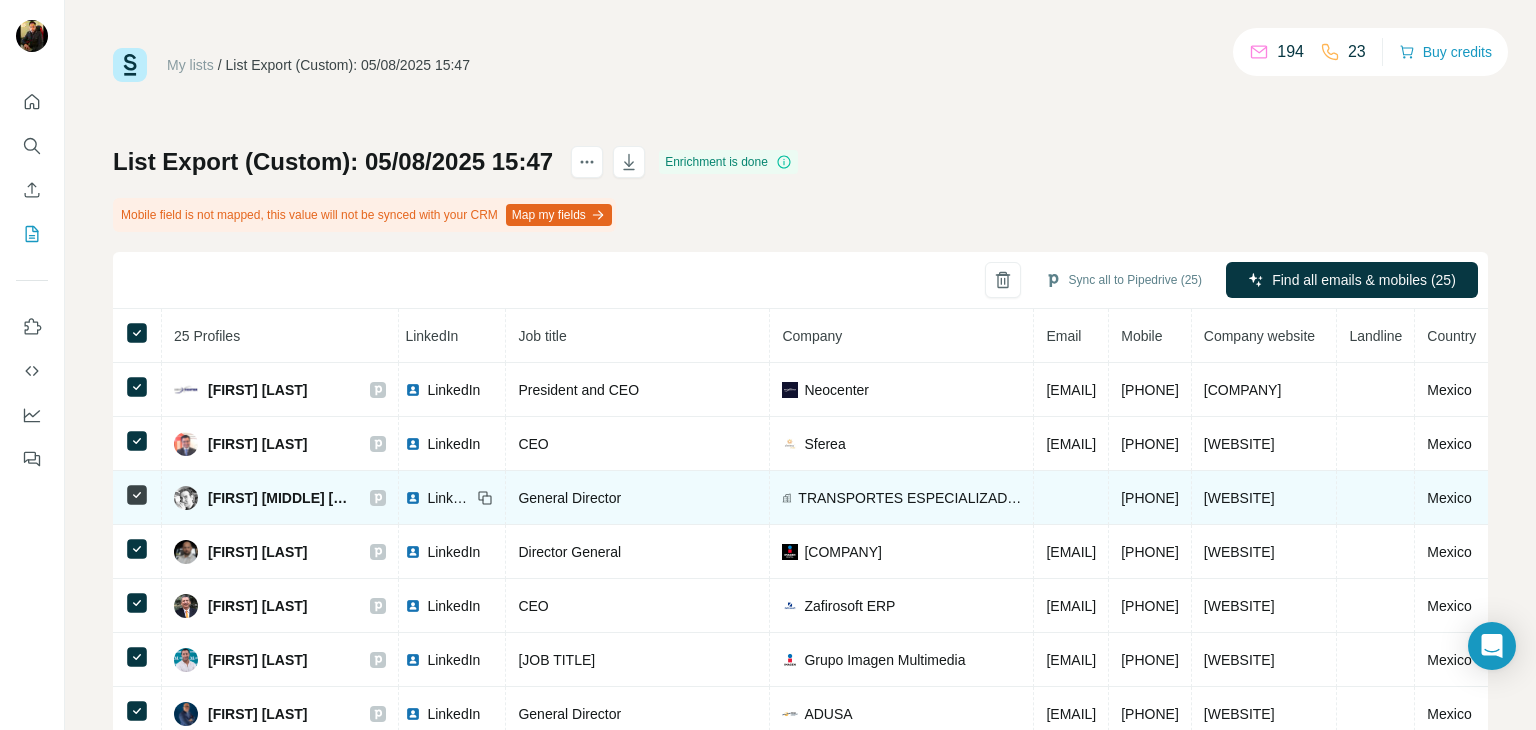 scroll, scrollTop: 0, scrollLeft: 0, axis: both 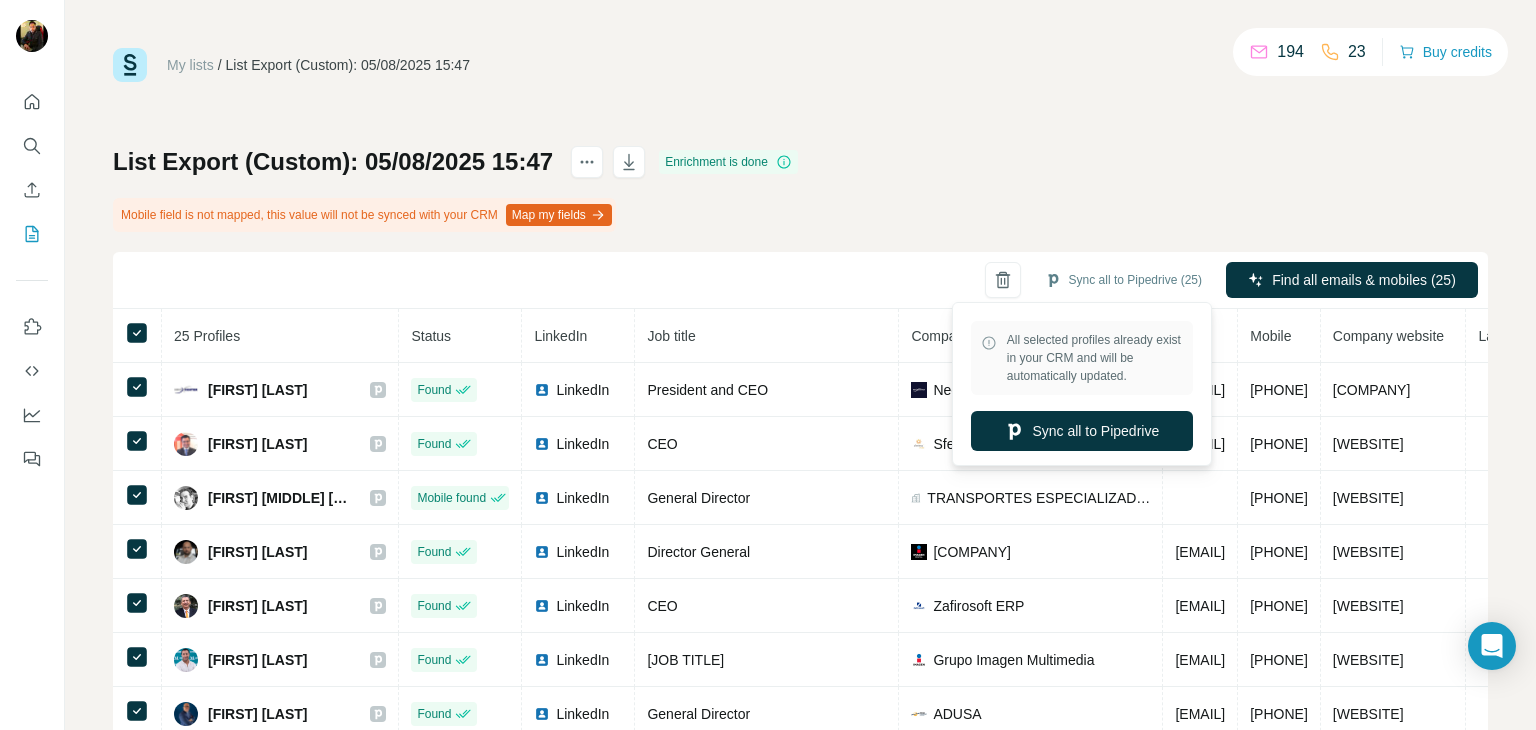 click on "All selected profiles already exist in your CRM and will be automatically updated." at bounding box center [1095, 358] 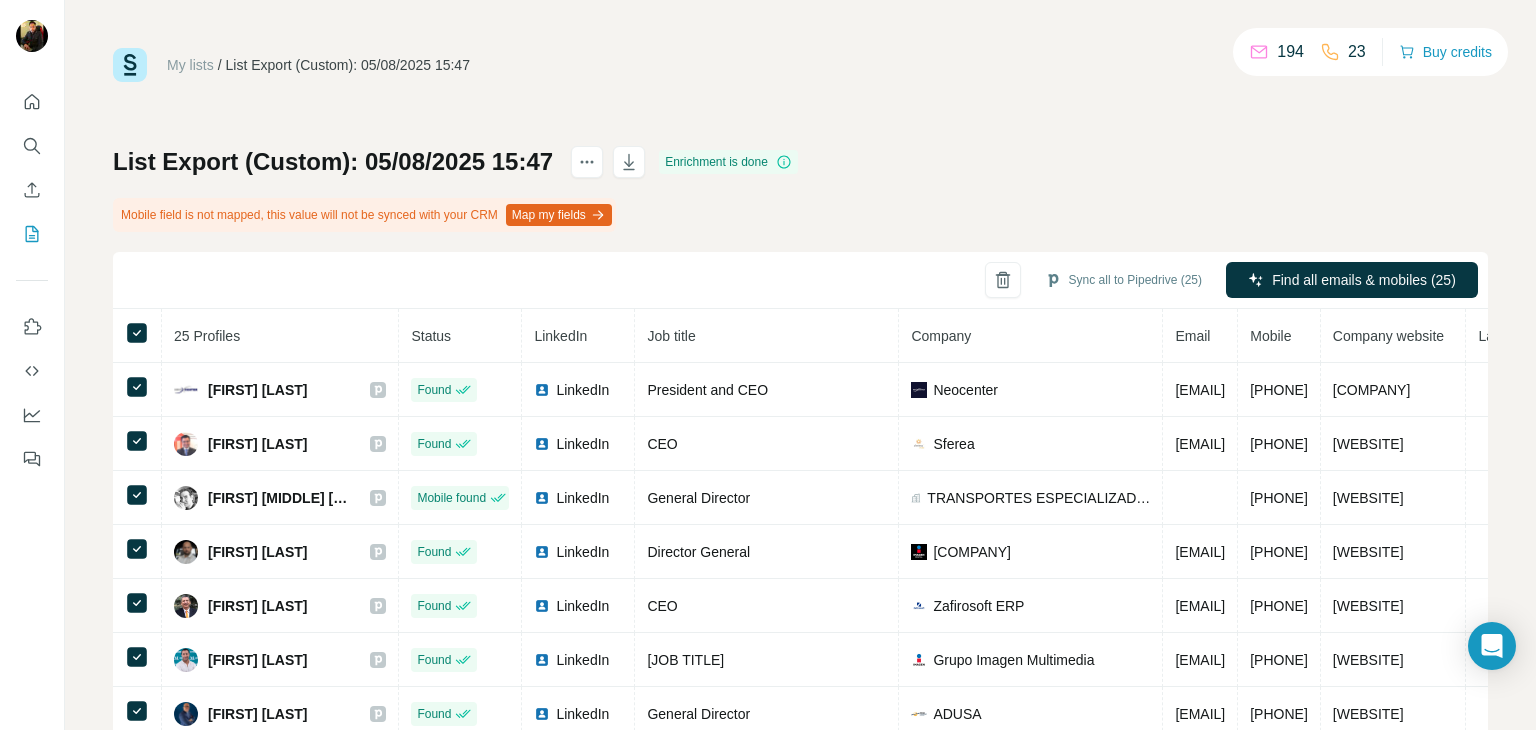 click on "List Export (Custom): 05/08/2025 15:47 Enrichment is done Mobile field is not mapped, this value will not be synced with your CRM Map my fields Sync all to Pipedrive (25) Find all emails & mobiles (25) 25 Profiles Status LinkedIn Job title Company Email Mobile Company website Landline Country [FIRST] [LAST] Found LinkedIn President and CEO [COMPANY] [EMAIL] [PHONE] [WEBSITE] Mexico [FIRST] [LAST] Found LinkedIn CEO [COMPANY] [EMAIL] [PHONE] [WEBSITE] Mexico [FIRST] [MIDDLE] [LAST] Mobile found LinkedIn General Director [COMPANY] [PHONE] [WEBSITE] Mexico [FIRST] [LAST] Found LinkedIn Director General [COMPANY] [EMAIL] [PHONE] [WEBSITE] Mexico [FIRST] [LAST] Found LinkedIn CEO [COMPANY] [EMAIL] [PHONE] [WEBSITE] Mexico [FIRST] [LAST] Found LinkedIn Director General [COMPANY] [EMAIL] [PHONE] Mexico D" at bounding box center [800, 491] 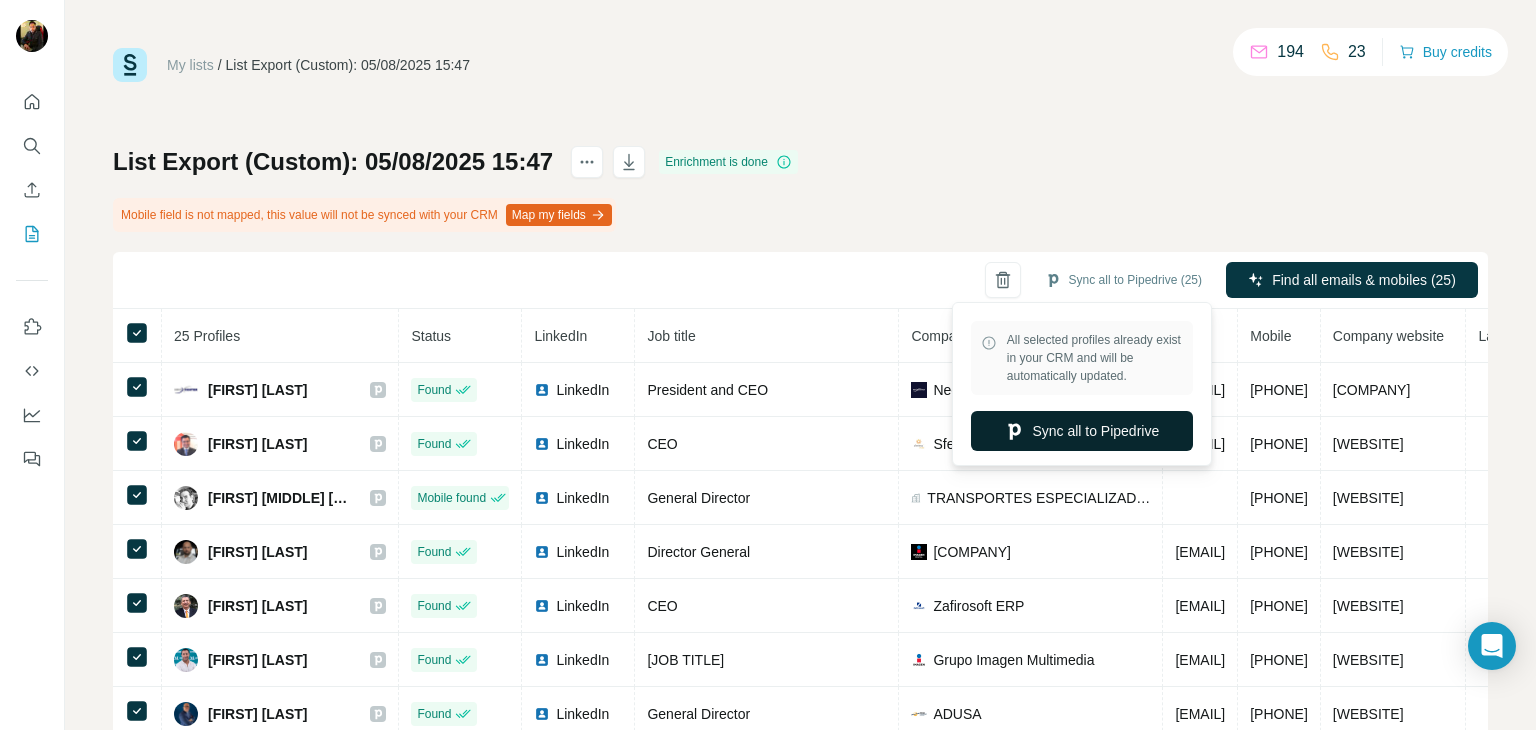 click on "Sync all to Pipedrive" at bounding box center (1082, 431) 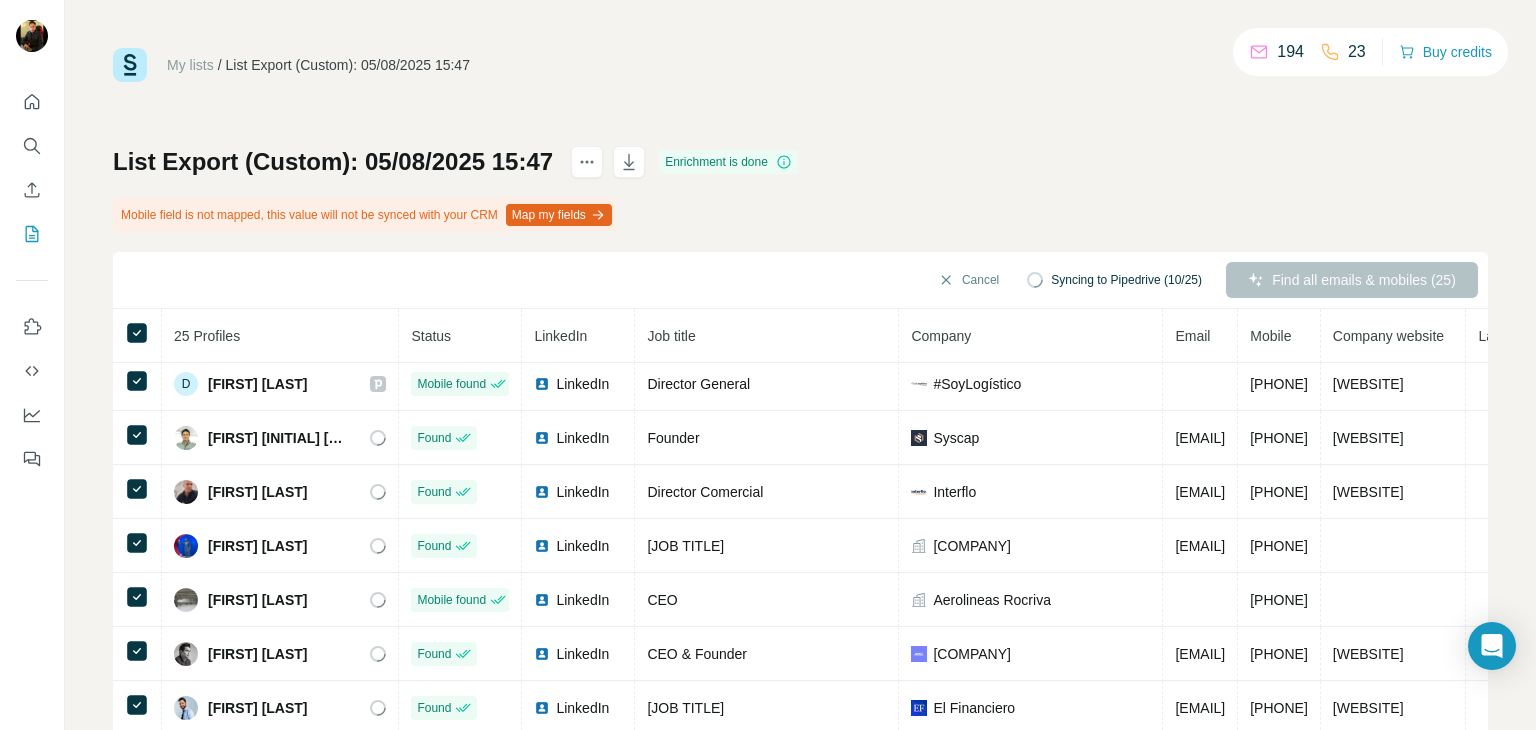 scroll, scrollTop: 876, scrollLeft: 0, axis: vertical 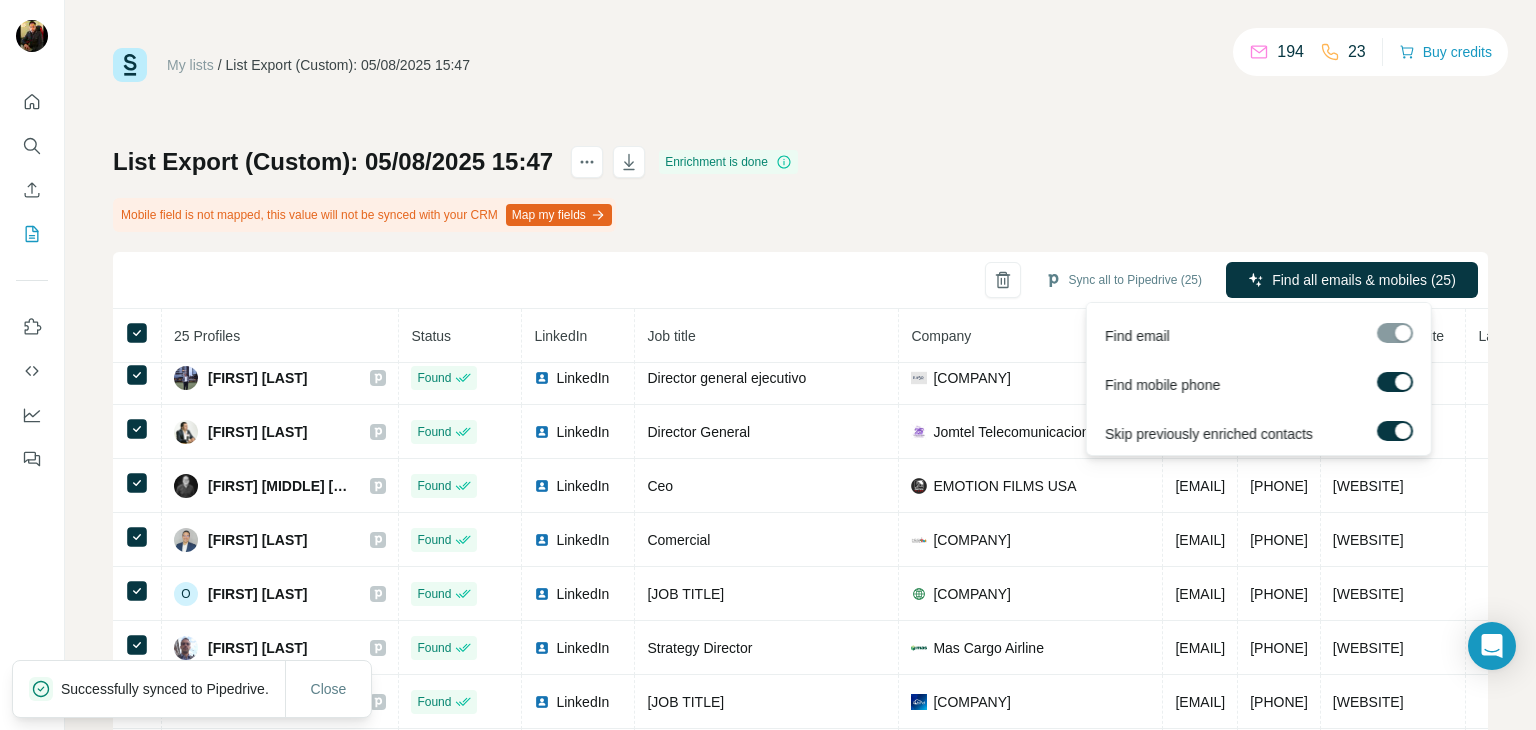 click at bounding box center (1395, 333) 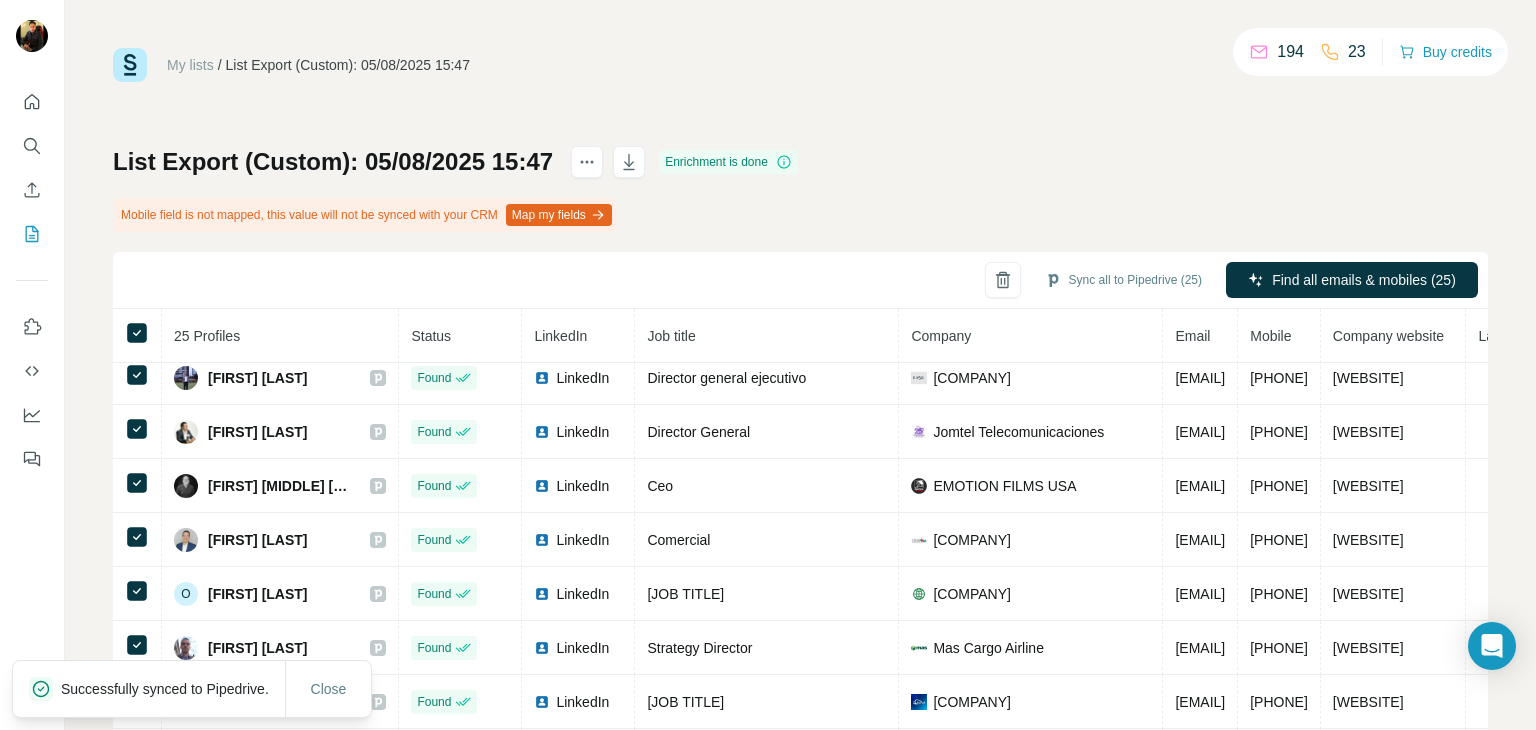 click on "List Export (Custom): 05/08/2025 15:47 Enrichment is done Mobile field is not mapped, this value will not be synced with your CRM Map my fields Sync all to Pipedrive (25) Find all emails & mobiles (25) 25 Profiles Status LinkedIn Job title Company Email Mobile Company website Landline Country [FIRST] [LAST] Found LinkedIn President and CEO [COMPANY] [EMAIL] [PHONE] [WEBSITE] Mexico [FIRST] [LAST] Found LinkedIn CEO [COMPANY] [EMAIL] [PHONE] [WEBSITE] Mexico [FIRST] [MIDDLE] [LAST] Mobile found LinkedIn General Director [COMPANY] [PHONE] [WEBSITE] Mexico [FIRST] [LAST] Found LinkedIn Director General [COMPANY] [EMAIL] [PHONE] [WEBSITE] Mexico [FIRST] [LAST] Found LinkedIn CEO [COMPANY] [EMAIL] [PHONE] [WEBSITE] Mexico [FIRST] [LAST] Found LinkedIn Director General [COMPANY] [EMAIL] [PHONE] Mexico D" at bounding box center (800, 491) 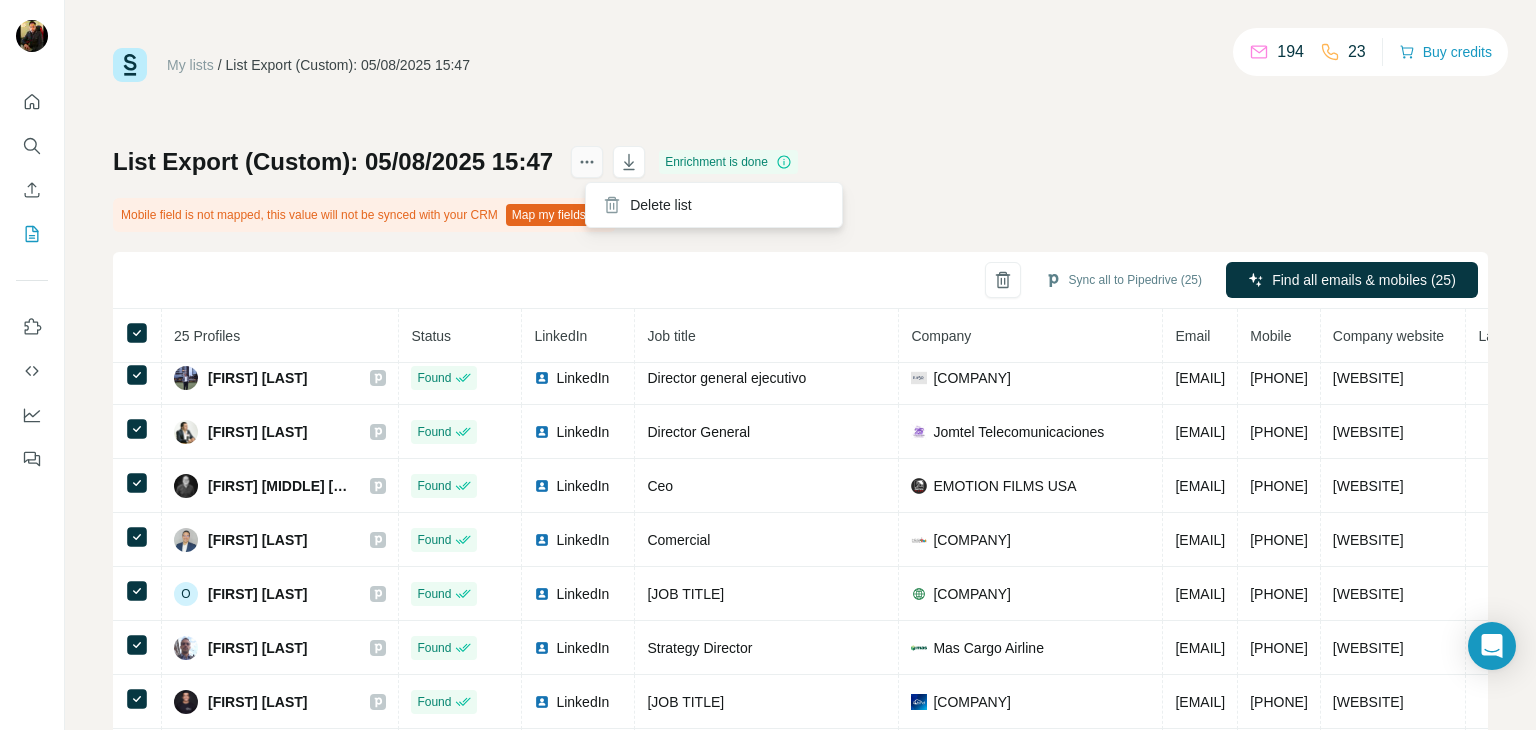 click 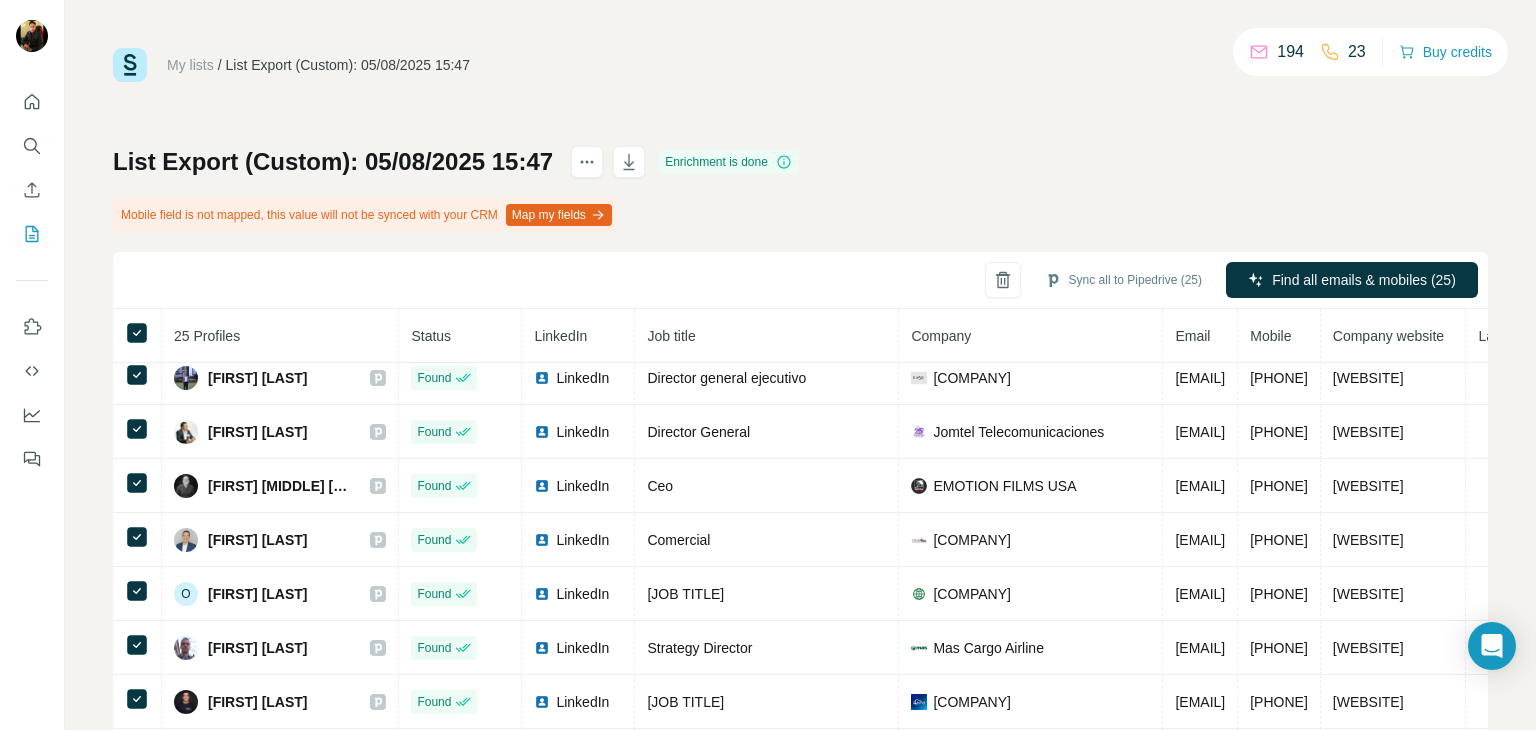 click on "My lists / List Export (Custom): 05/08/2025 15:47 194 23 Buy credits List Export (Custom): 05/08/2025 15:47 Enrichment is done Mobile field is not mapped, this value will not be synced with your CRM Map my fields Sync all to Pipedrive (25) Find all emails & mobiles (25) 25 Profiles Status LinkedIn Job title Company Email Mobile Company website Landline Country [FIRST] [LAST] Found LinkedIn President and CEO [COMPANY] [EMAIL] [PHONE] [WEBSITE] Mexico [FIRST] [LAST] Found LinkedIn CEO [COMPANY] [EMAIL] [PHONE] [WEBSITE] Mexico [FIRST] [MIDDLE] [LAST] Mobile found LinkedIn General Director [COMPANY] [PHONE] [WEBSITE] Mexico [FIRST] [LAST] Found LinkedIn Director General [COMPANY] [EMAIL] [PHONE] [WEBSITE] Mexico [FIRST] [LAST] Found LinkedIn CEO [COMPANY] [EMAIL] [PHONE] [WEBSITE] Mexico Found D" at bounding box center (800, 442) 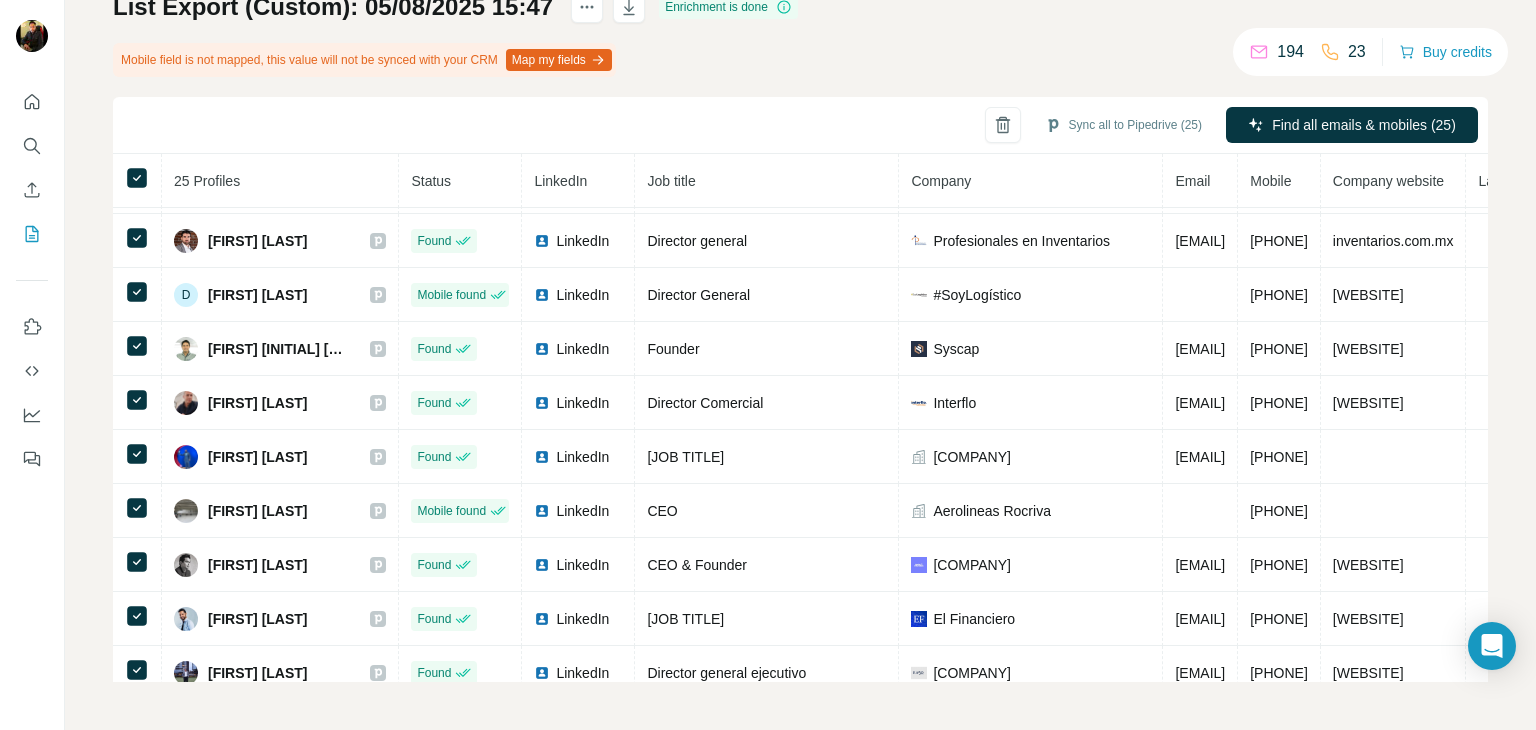 scroll, scrollTop: 0, scrollLeft: 0, axis: both 